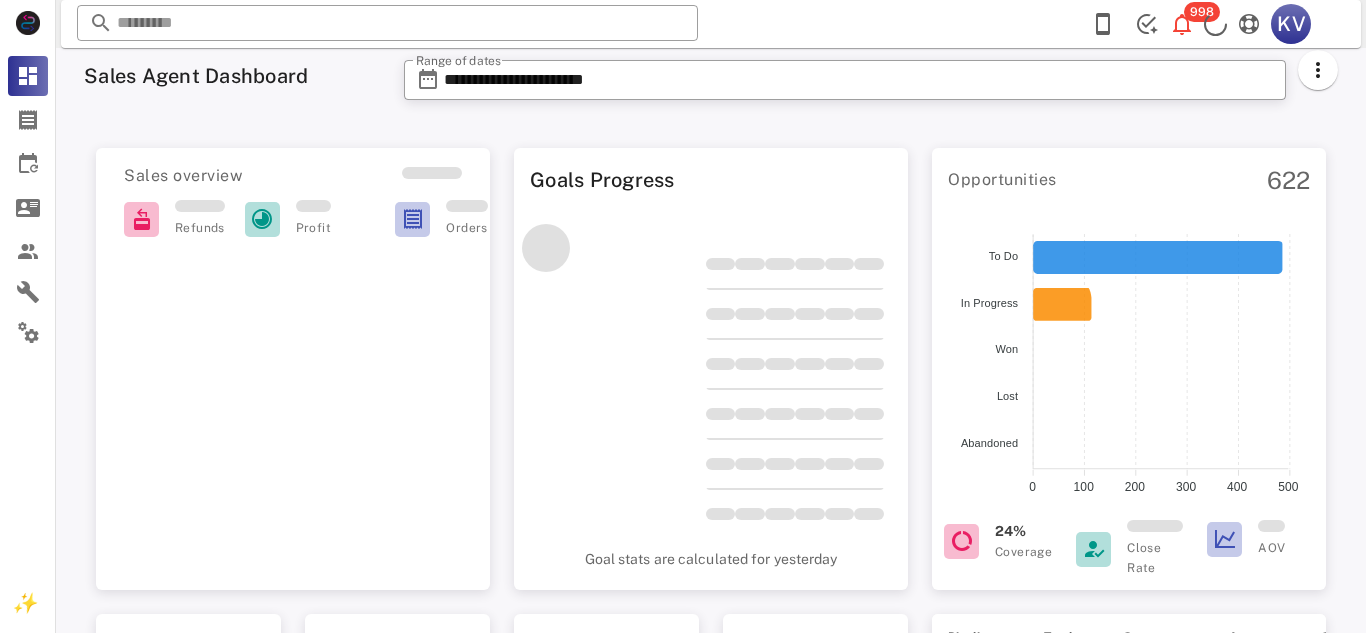 scroll, scrollTop: 0, scrollLeft: 0, axis: both 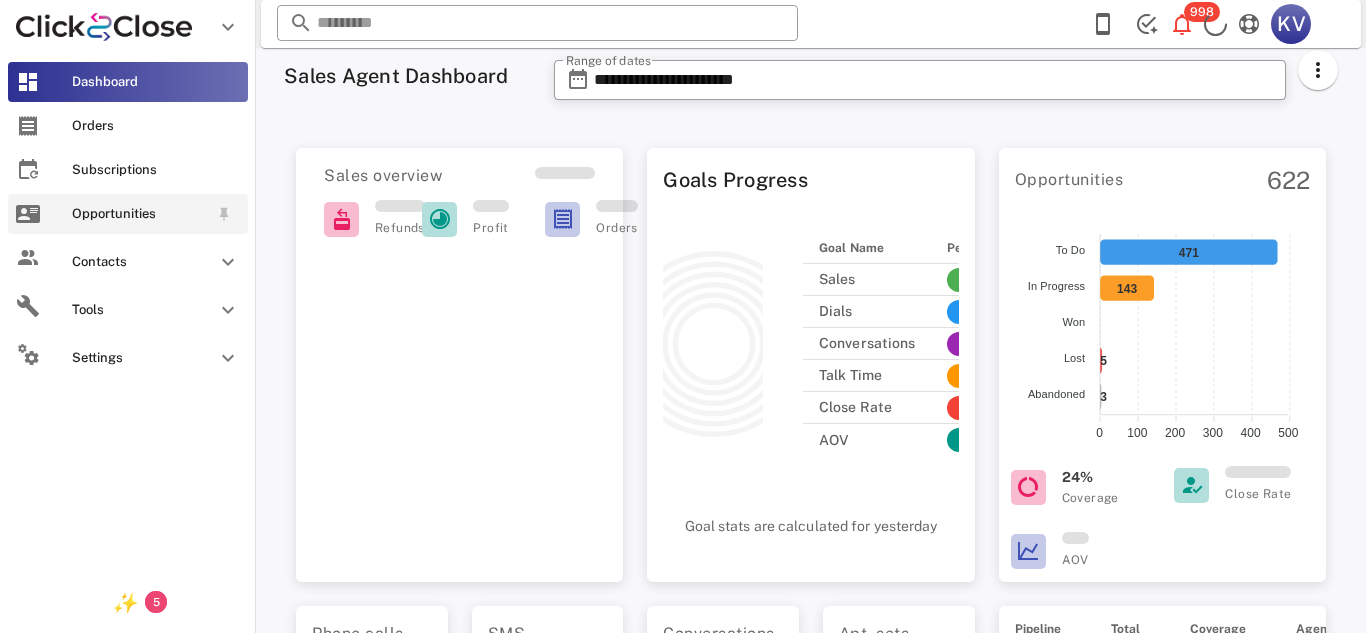 click on "Opportunities" at bounding box center (140, 214) 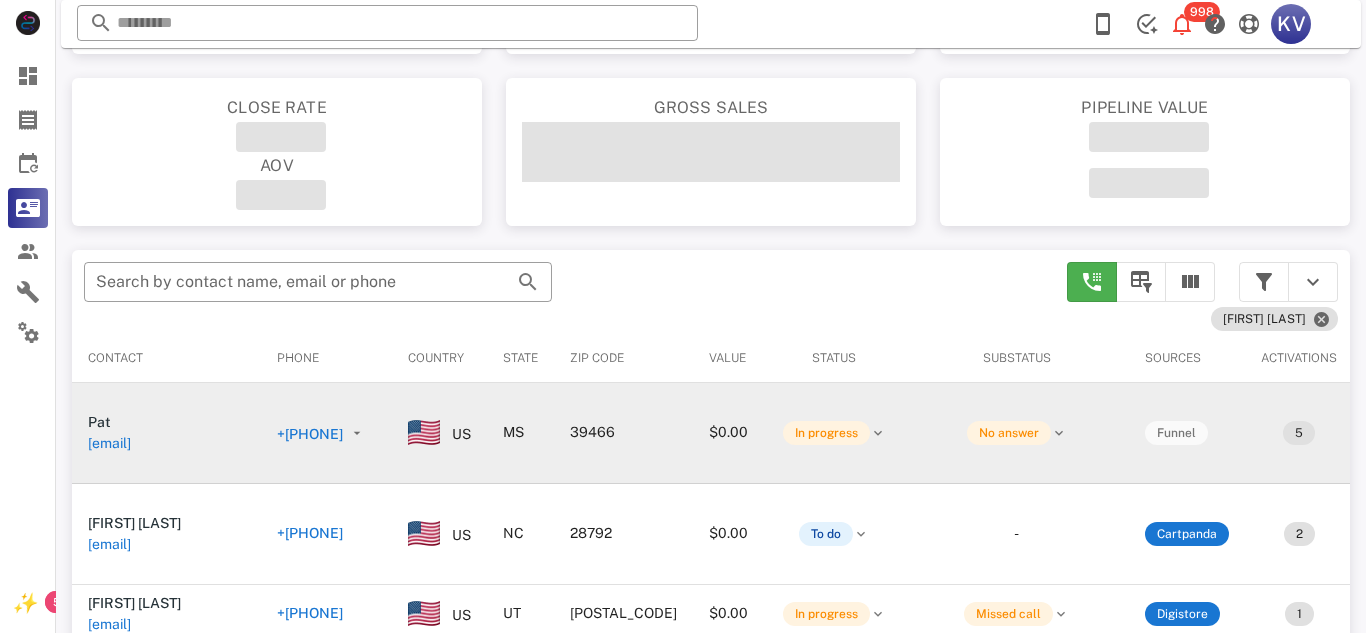 scroll, scrollTop: 171, scrollLeft: 0, axis: vertical 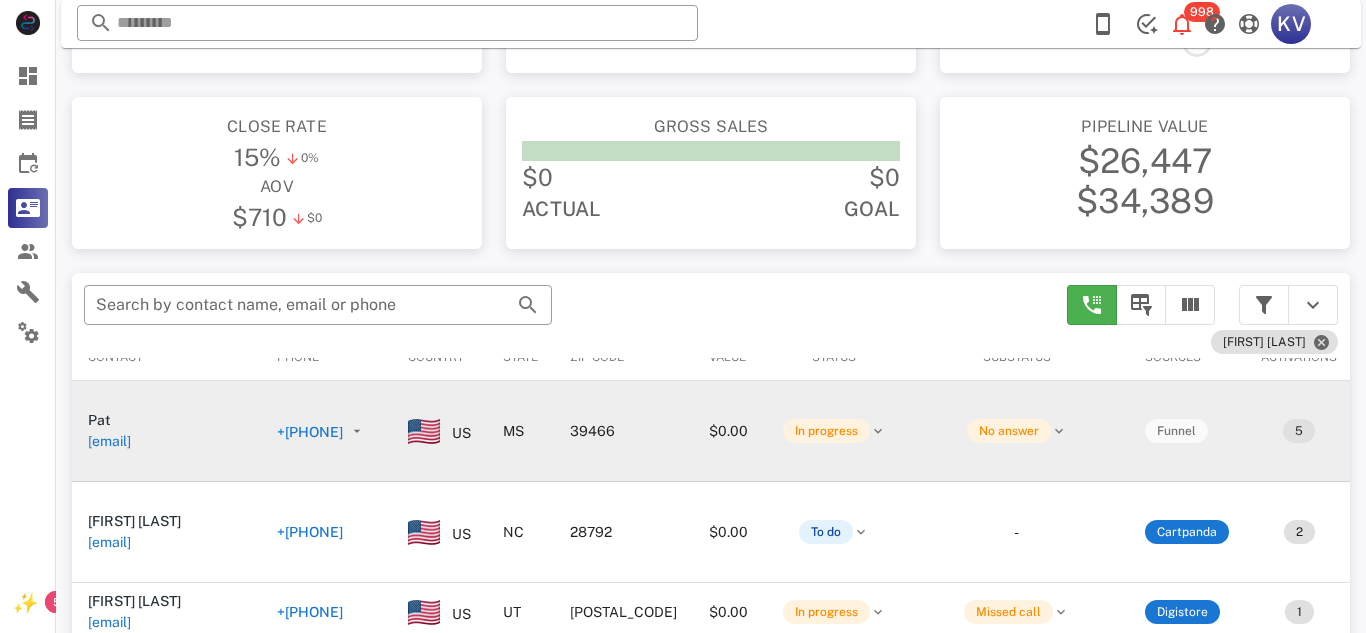 click on "+[PHONE]" at bounding box center [310, 432] 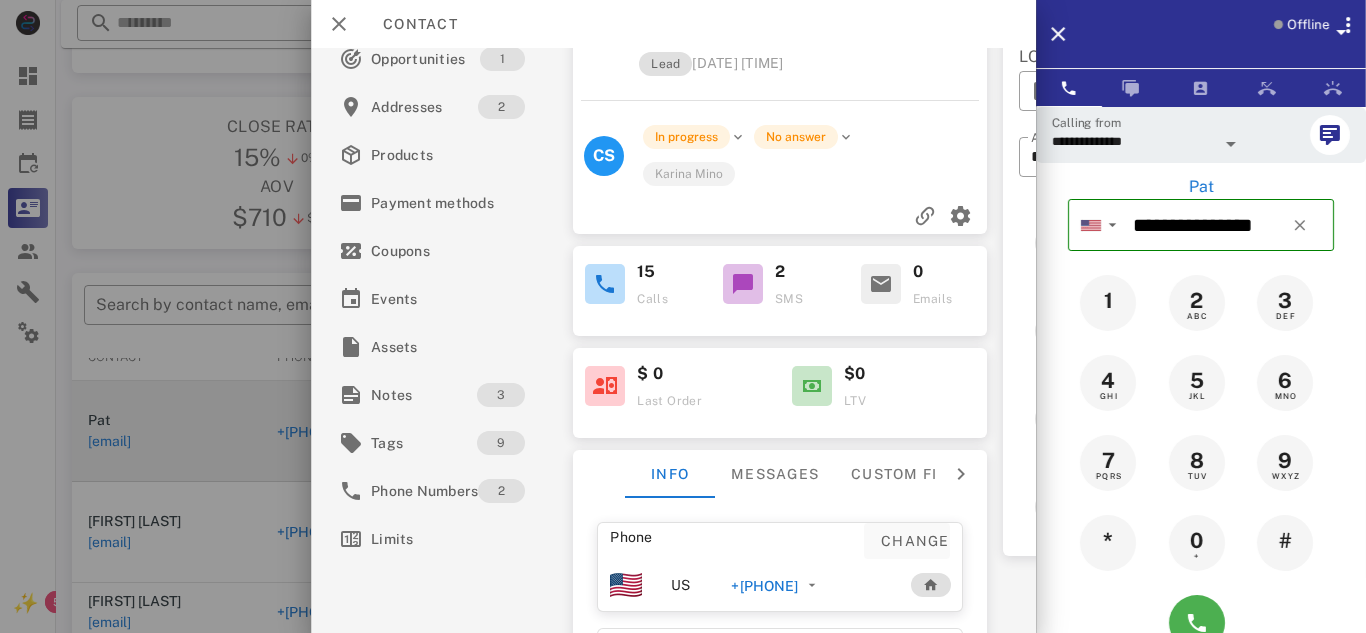 scroll, scrollTop: 81, scrollLeft: 0, axis: vertical 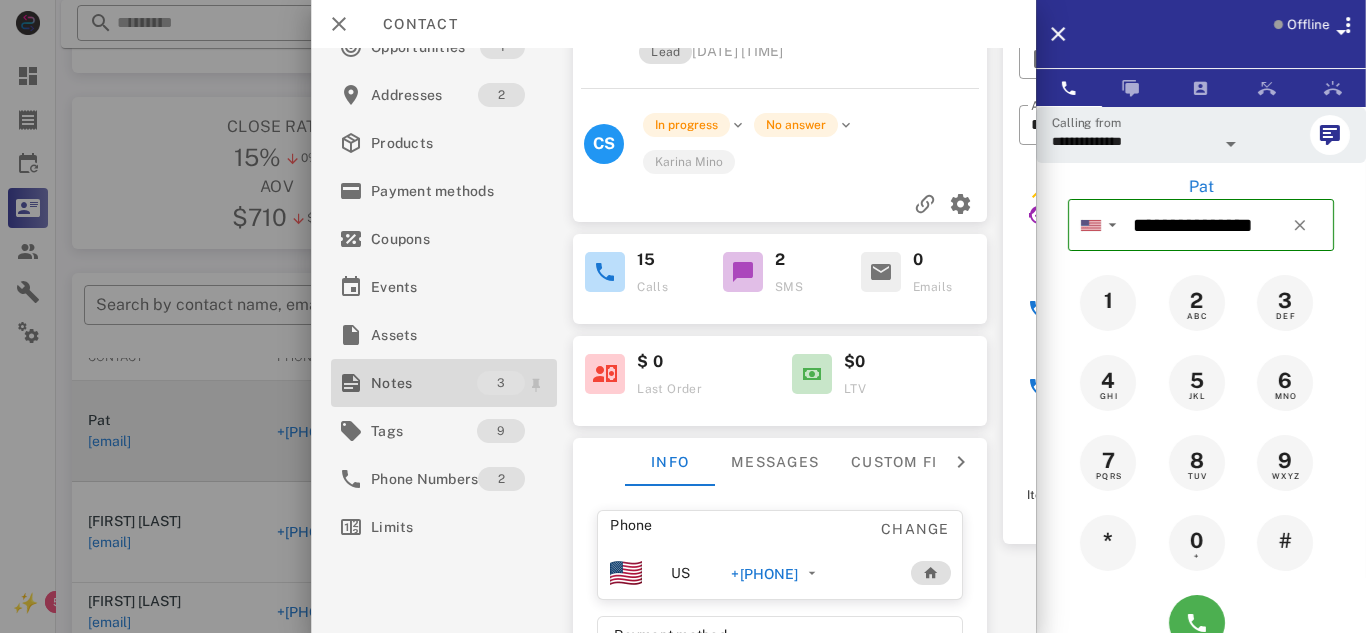 click on "Notes" at bounding box center [424, 383] 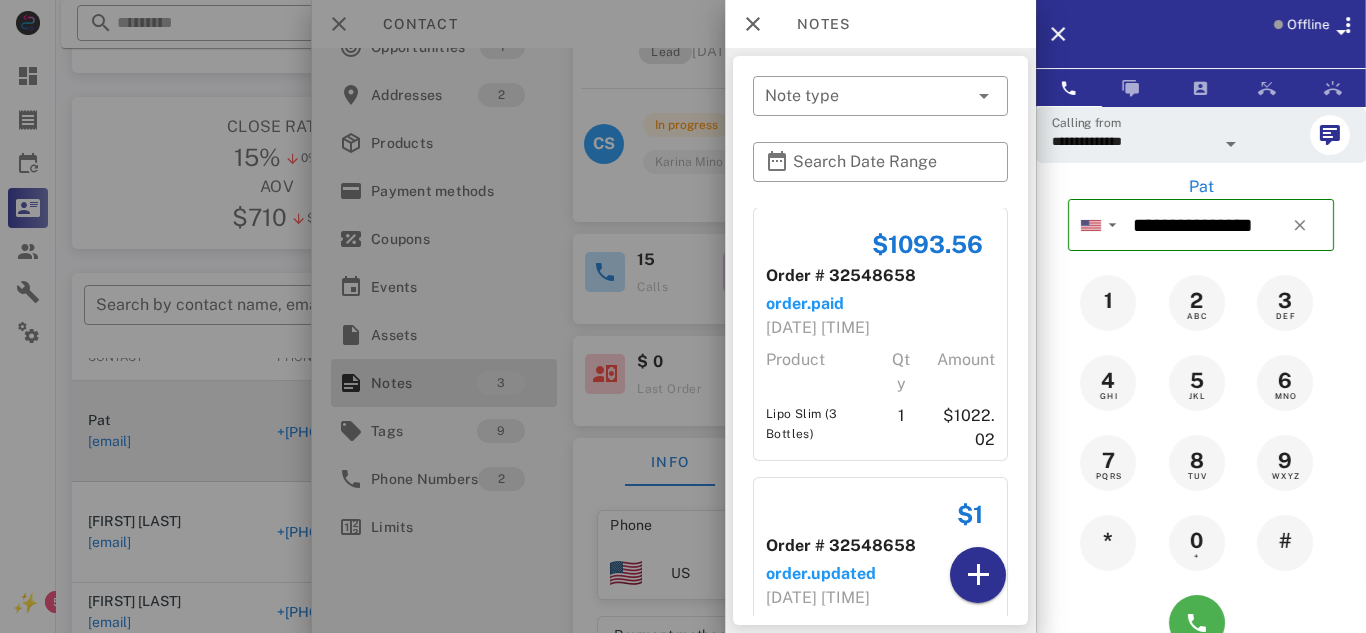 scroll, scrollTop: 0, scrollLeft: 0, axis: both 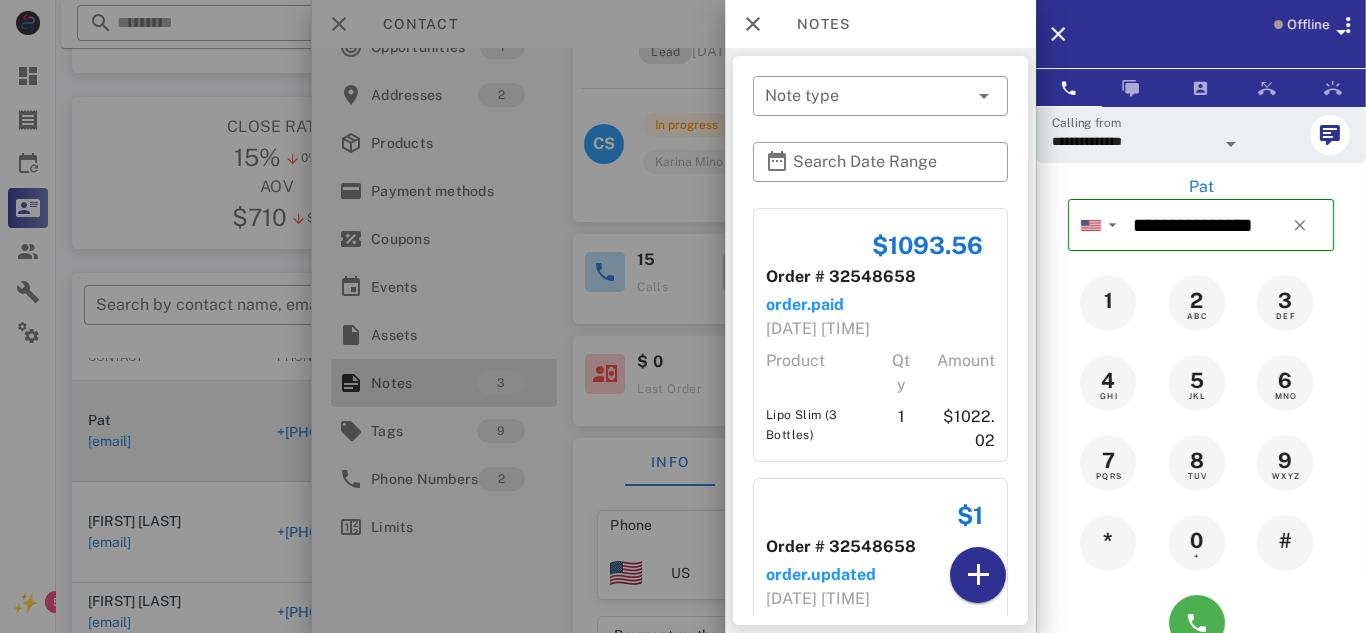 click at bounding box center (683, 316) 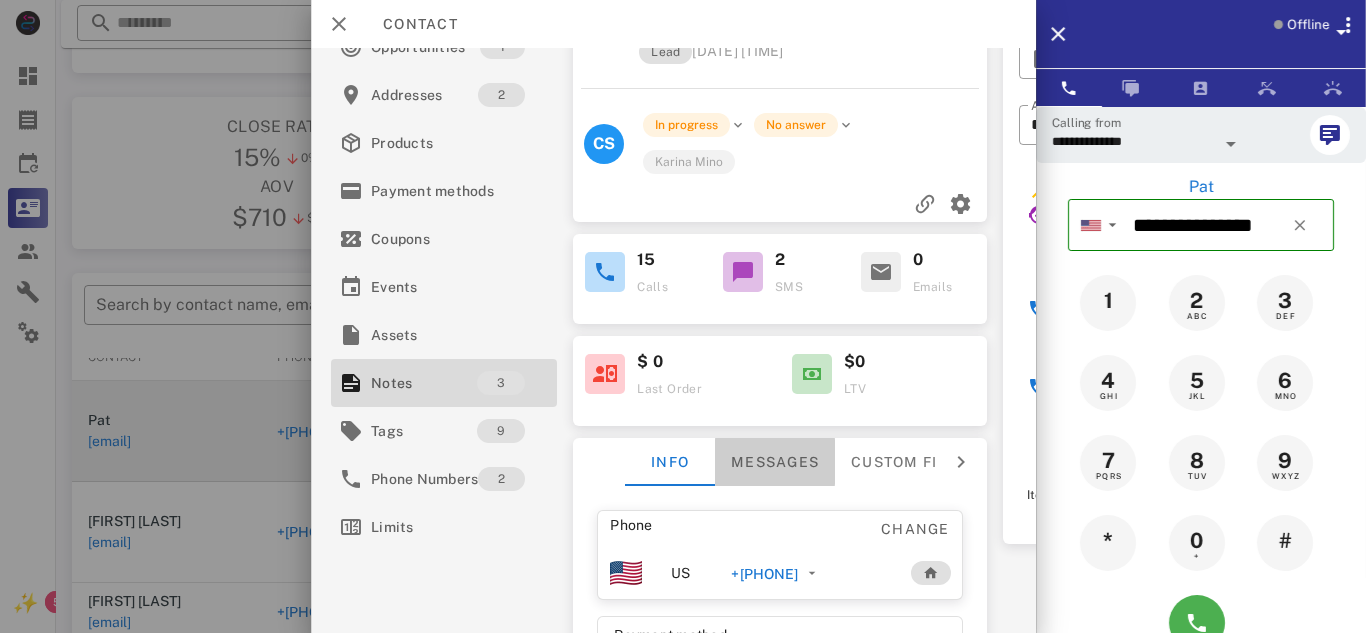 click on "Messages" at bounding box center (775, 462) 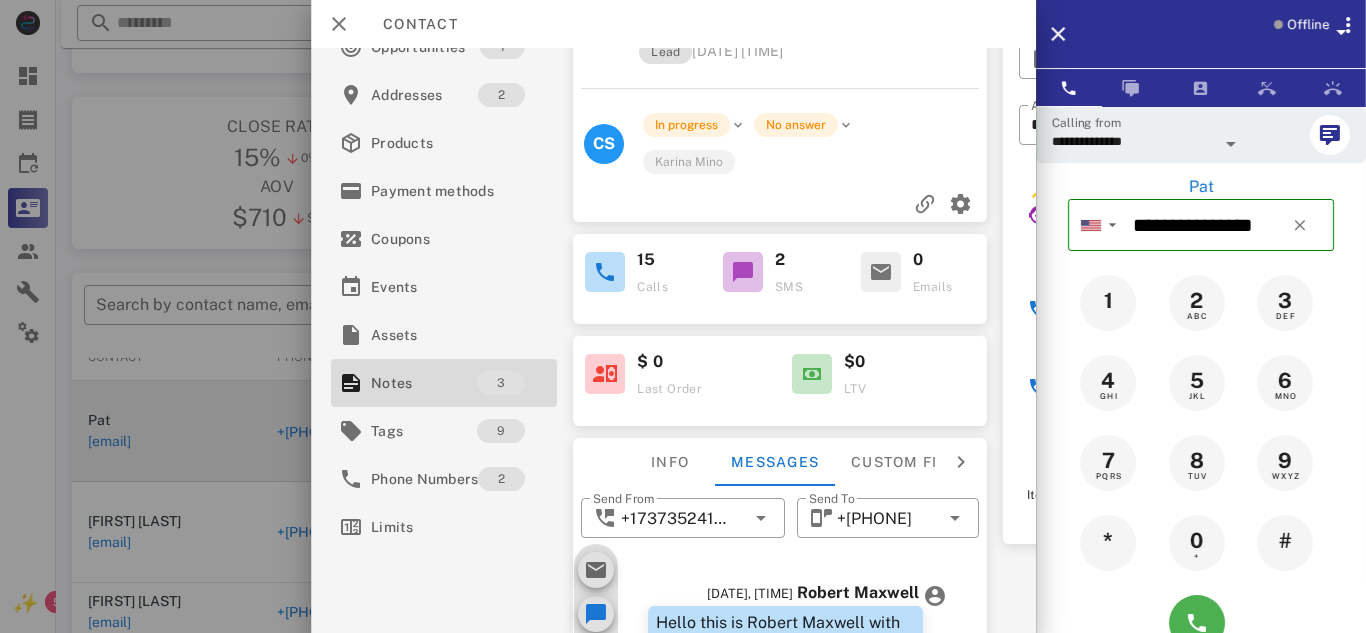 scroll, scrollTop: 233, scrollLeft: 0, axis: vertical 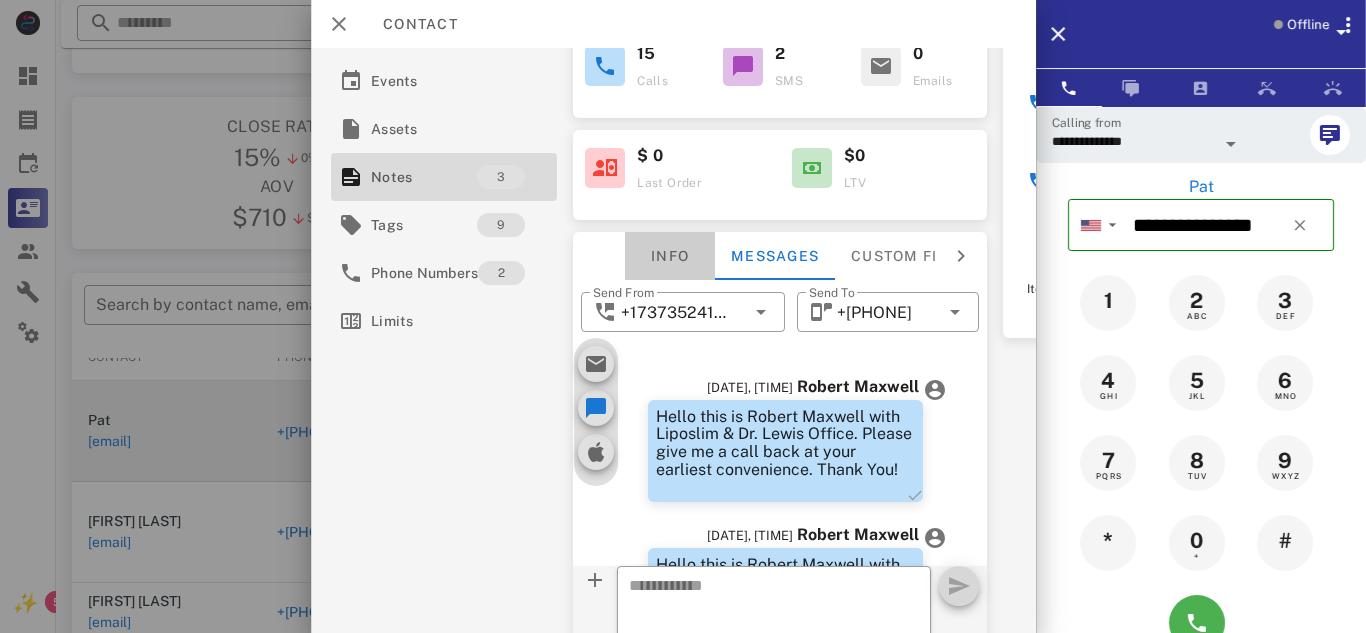 click on "Info" at bounding box center (670, 256) 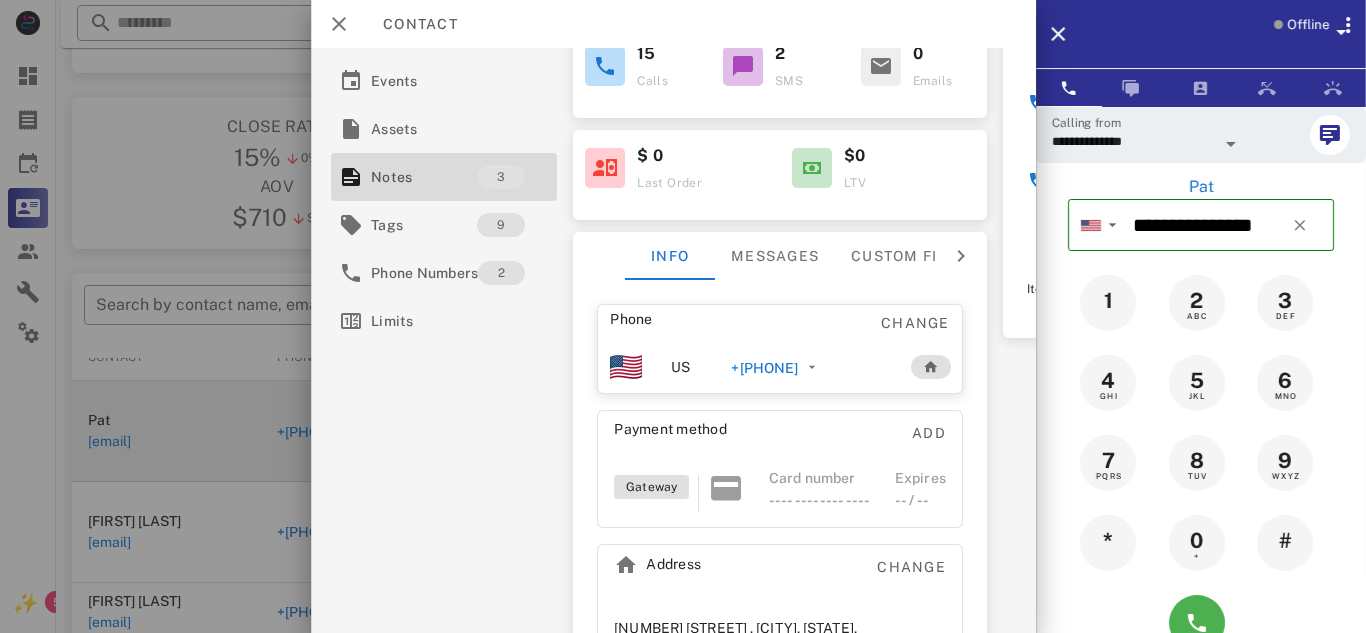 click on "+[PHONE]" at bounding box center [764, 368] 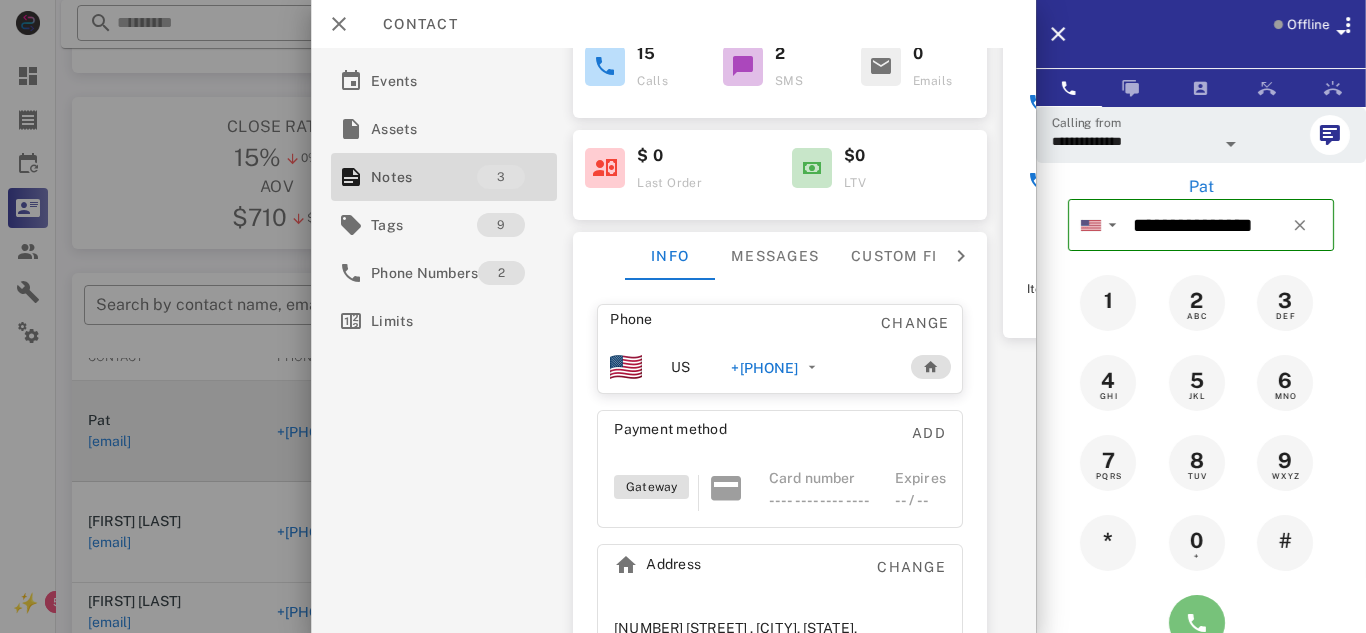 click at bounding box center [1197, 623] 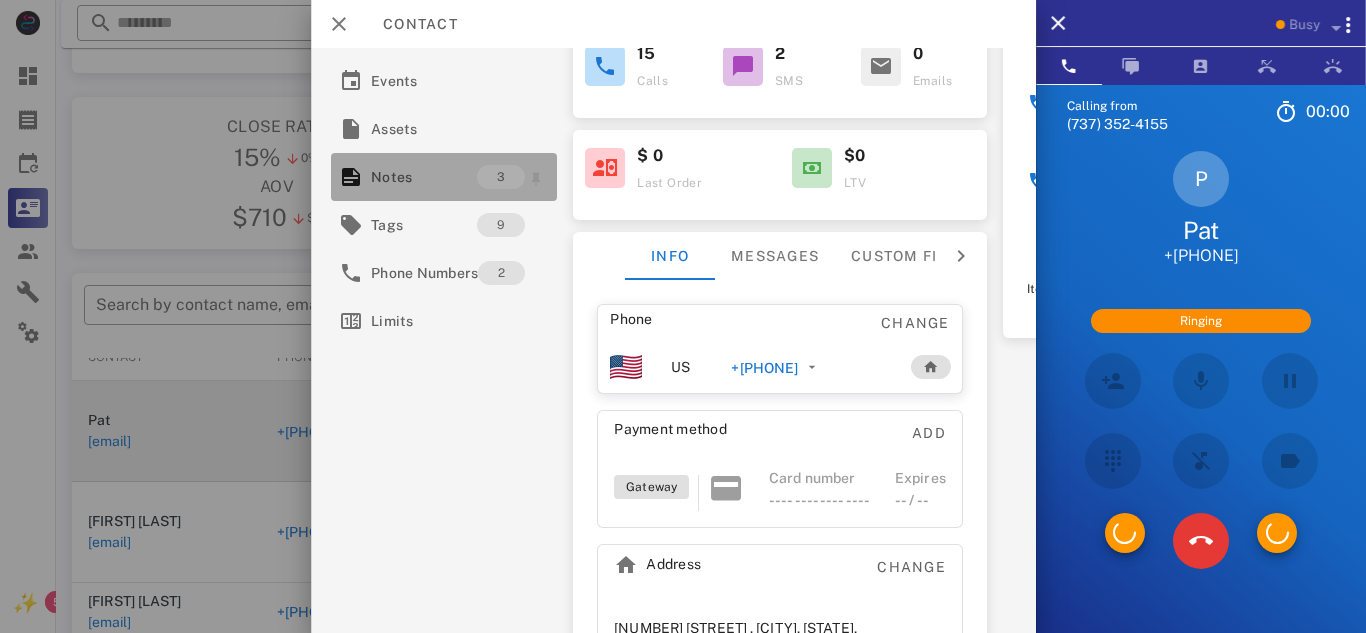 click on "Notes  3" at bounding box center [444, 177] 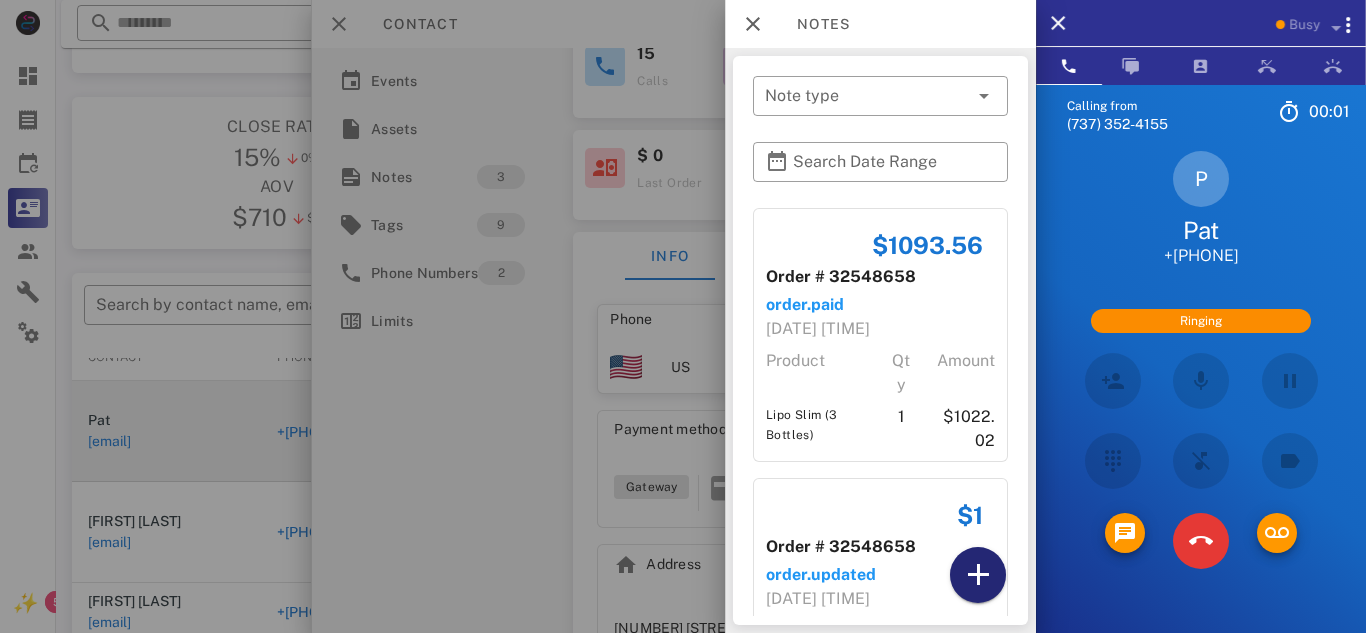 click at bounding box center (978, 575) 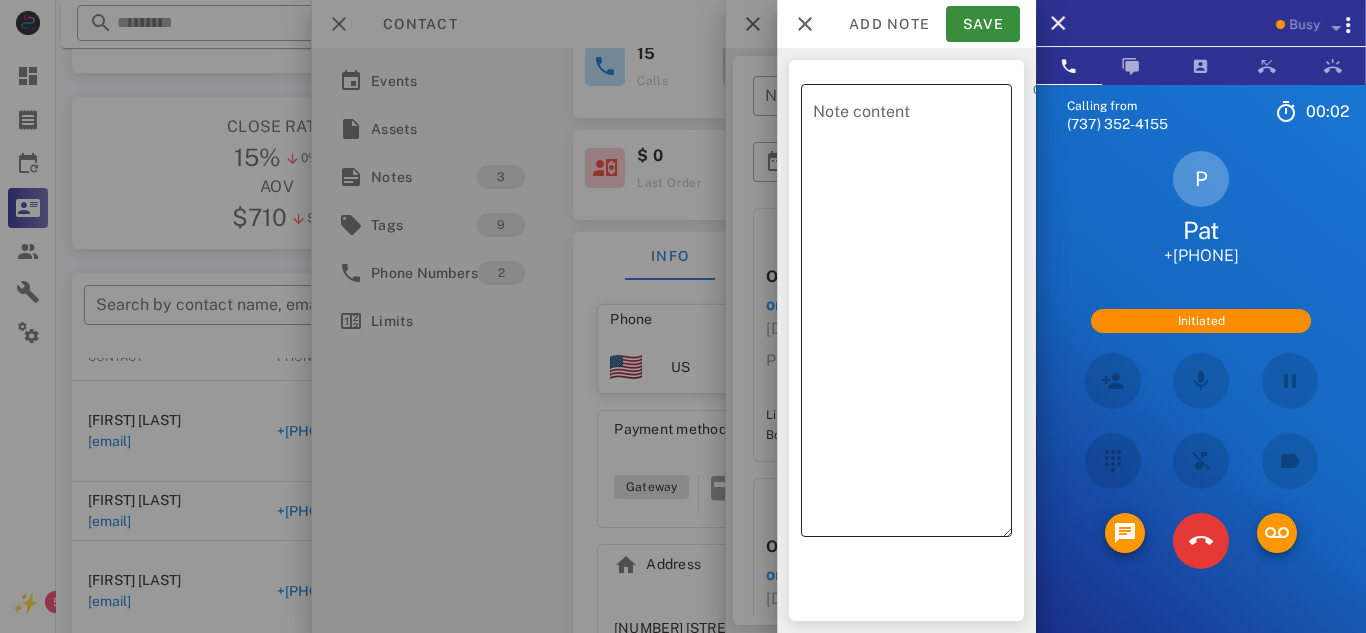 click on "Note content" at bounding box center [912, 315] 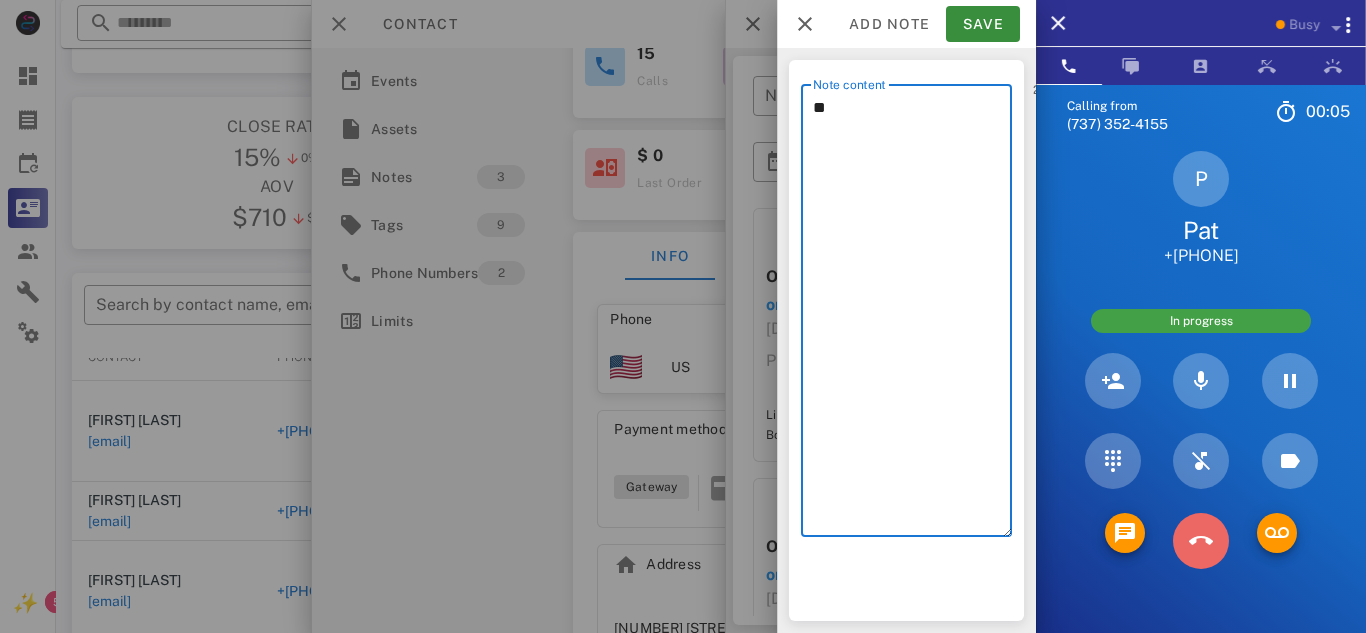 click at bounding box center [1201, 541] 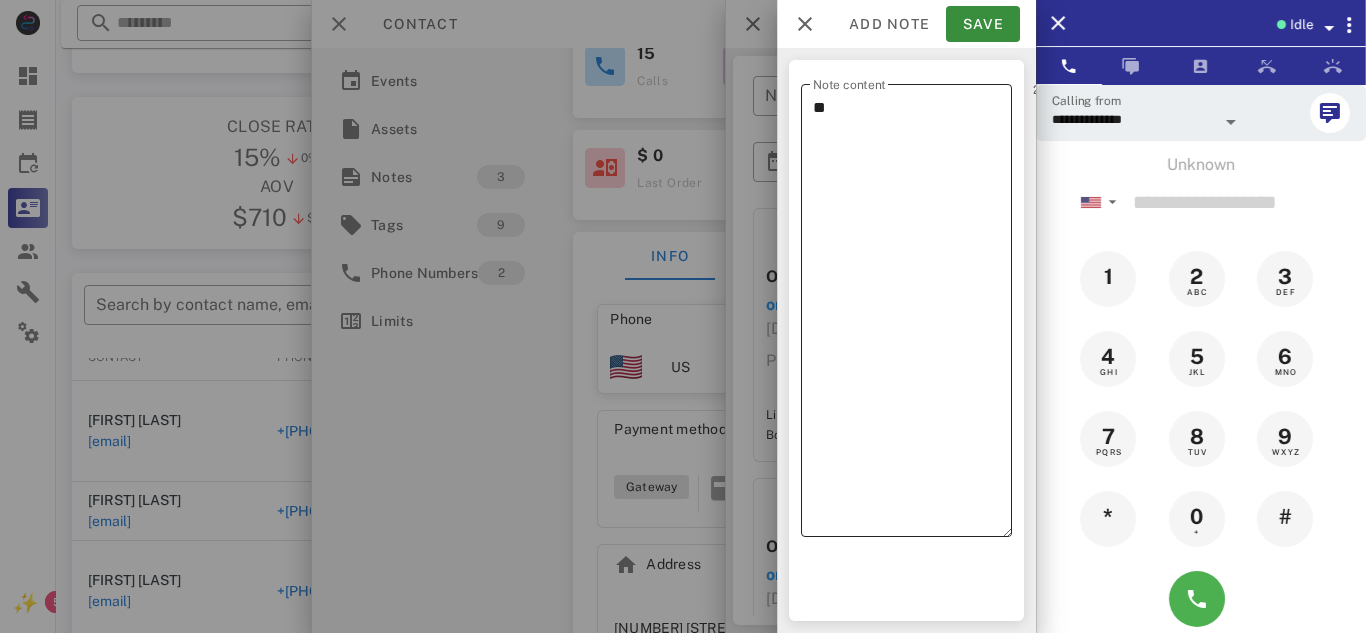 click on "**" at bounding box center (912, 315) 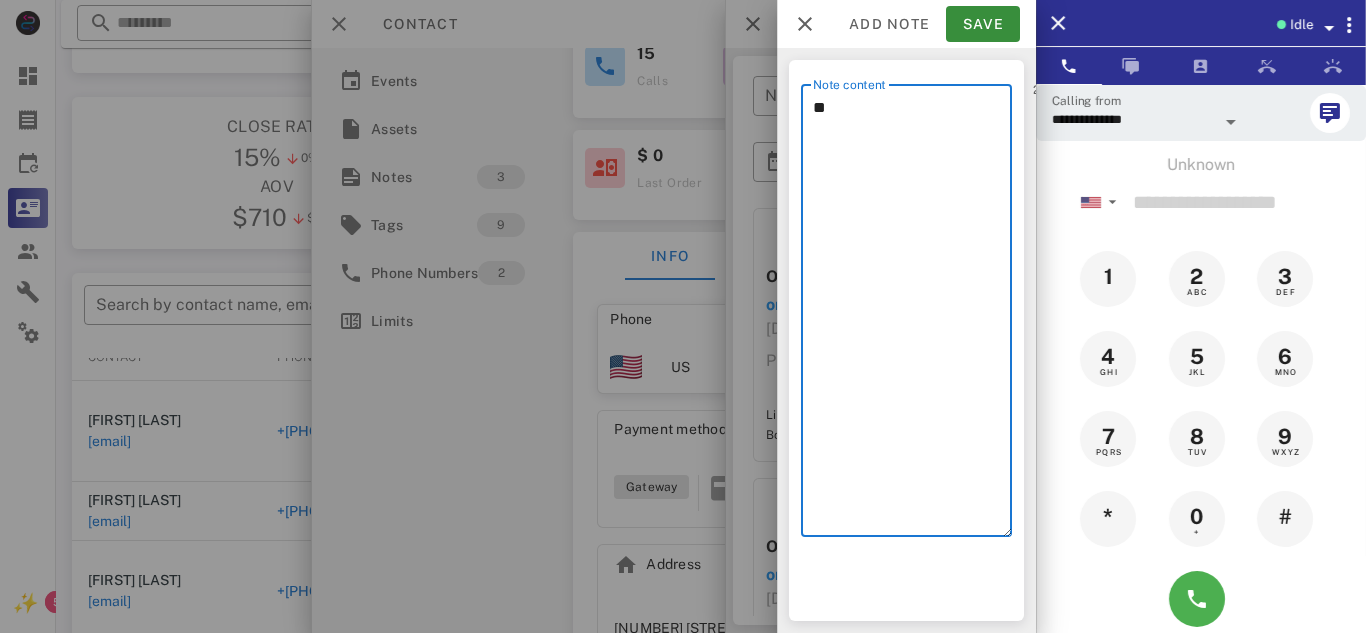 type on "*" 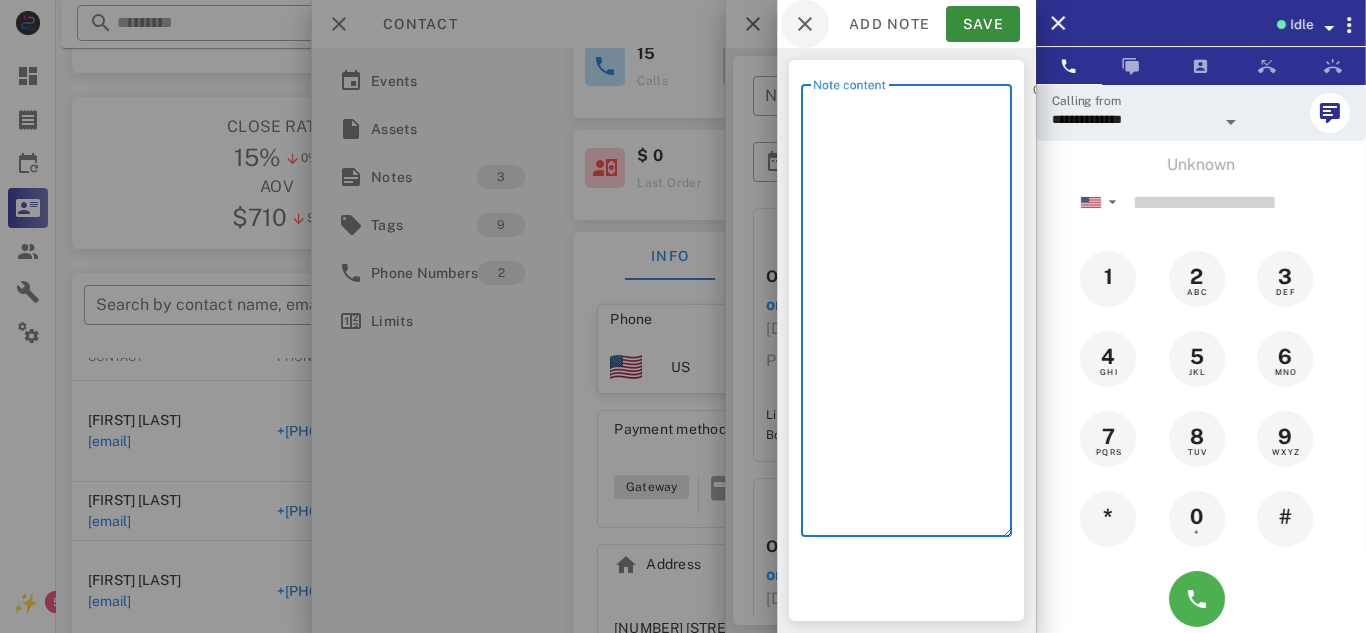 type 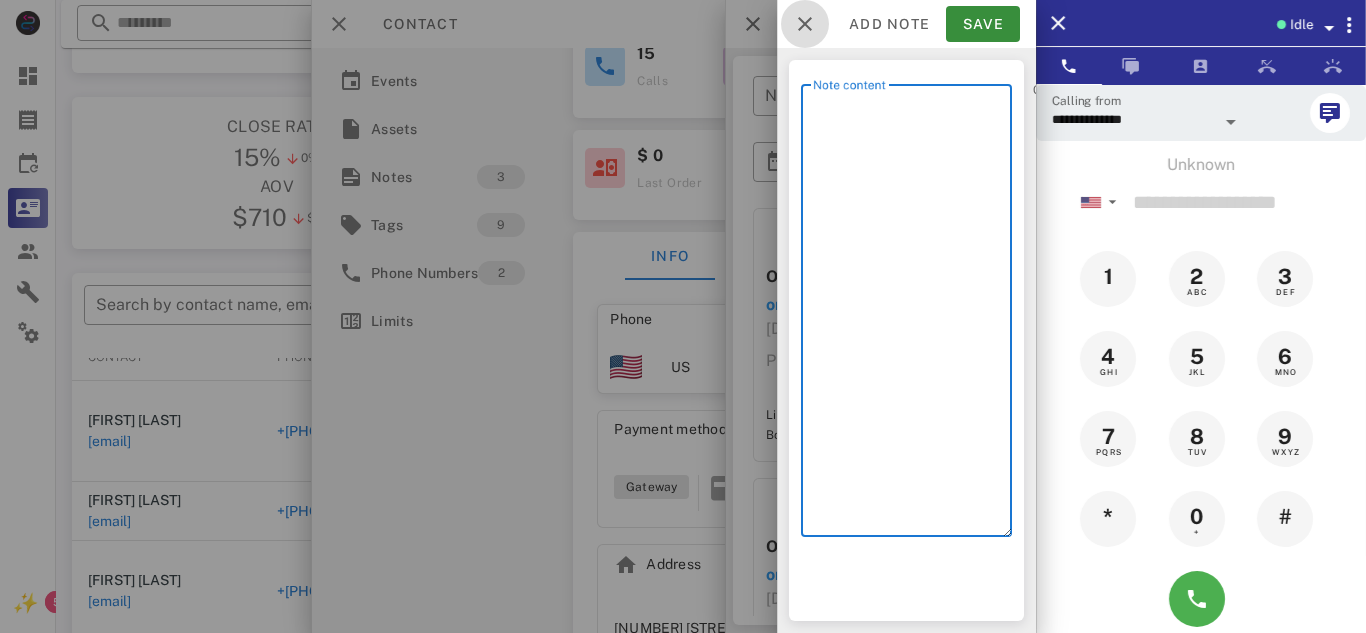 click at bounding box center [805, 24] 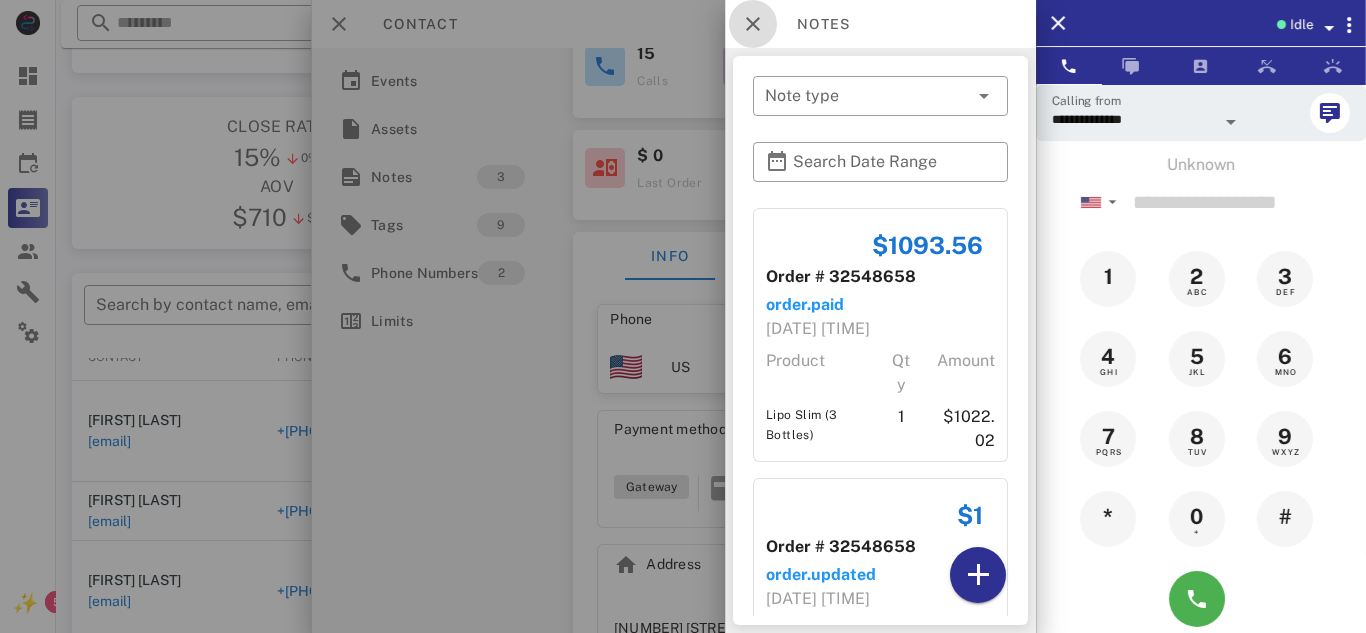 click at bounding box center [753, 24] 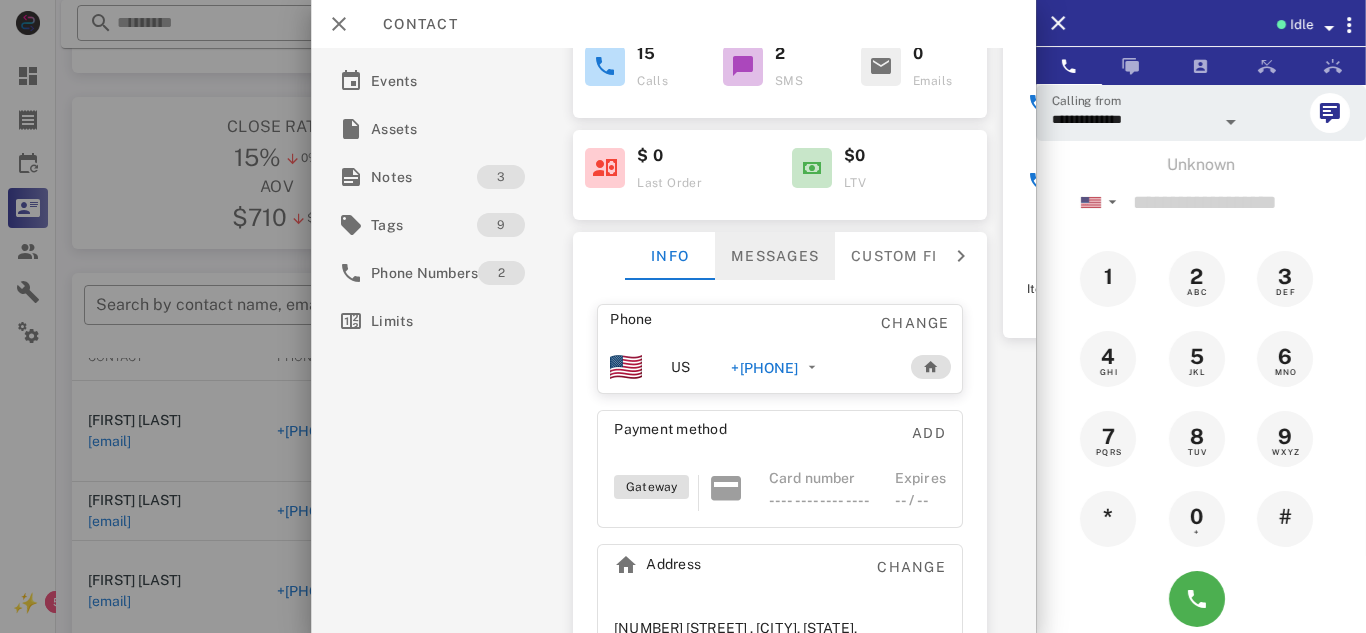 click on "Messages" at bounding box center [775, 256] 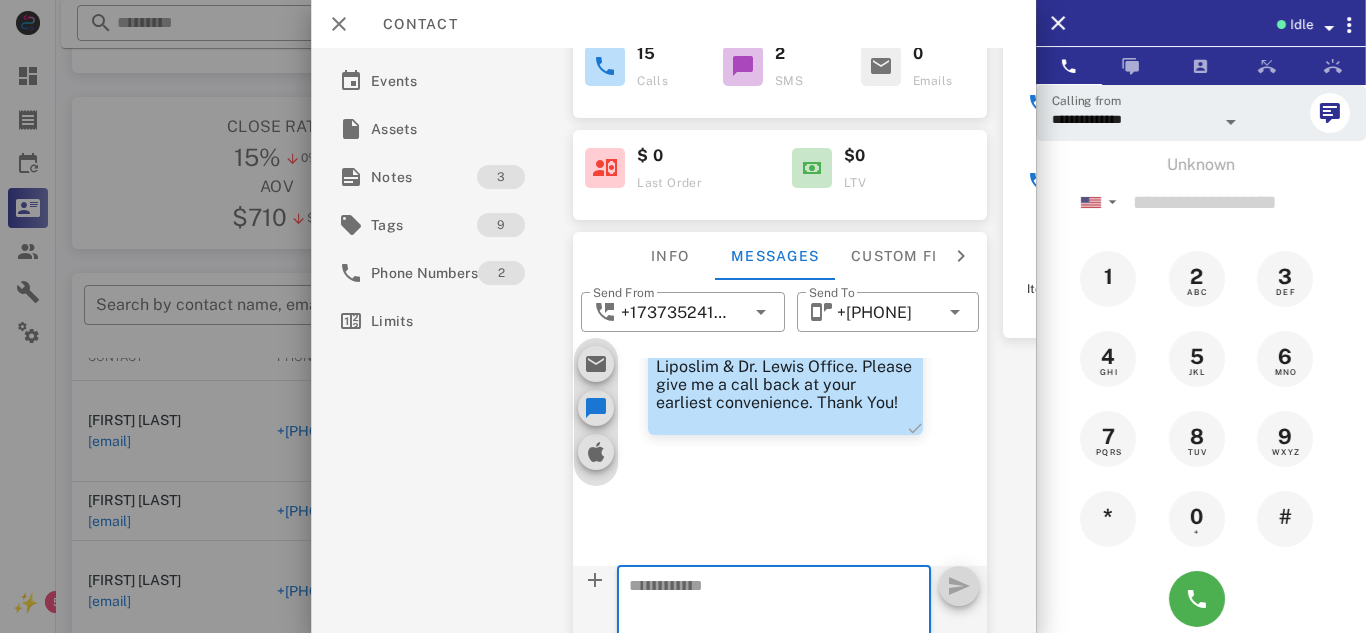 scroll, scrollTop: 232, scrollLeft: 0, axis: vertical 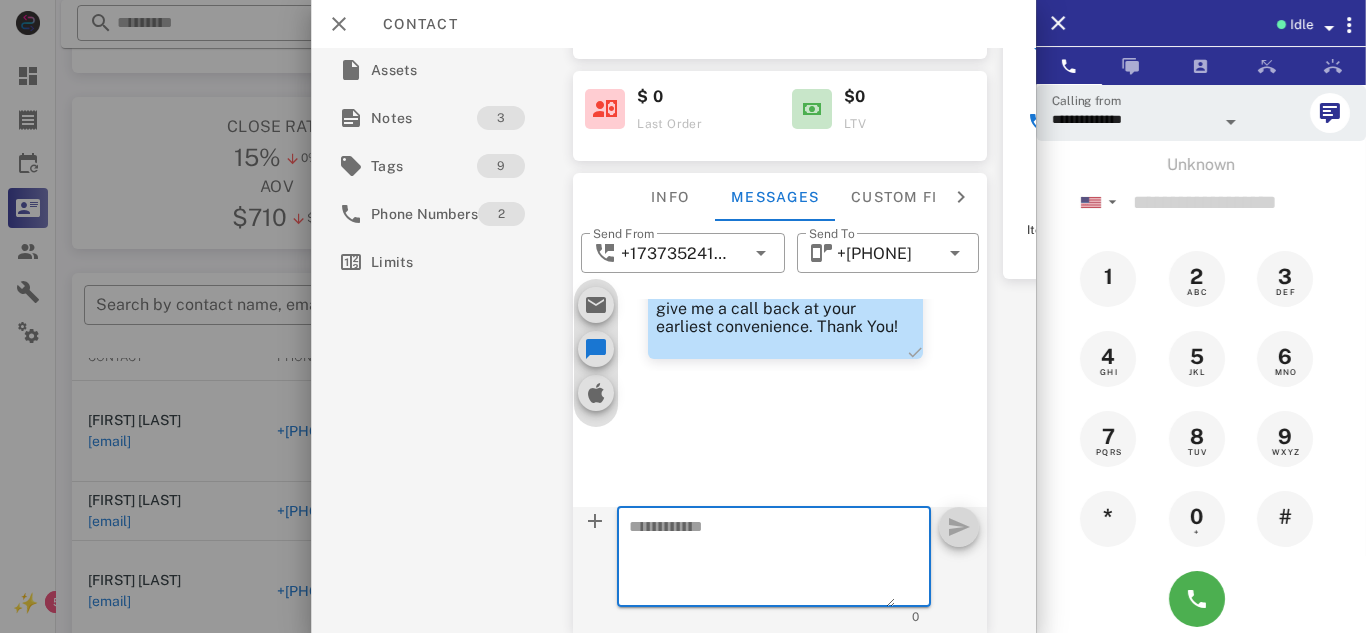 paste on "**********" 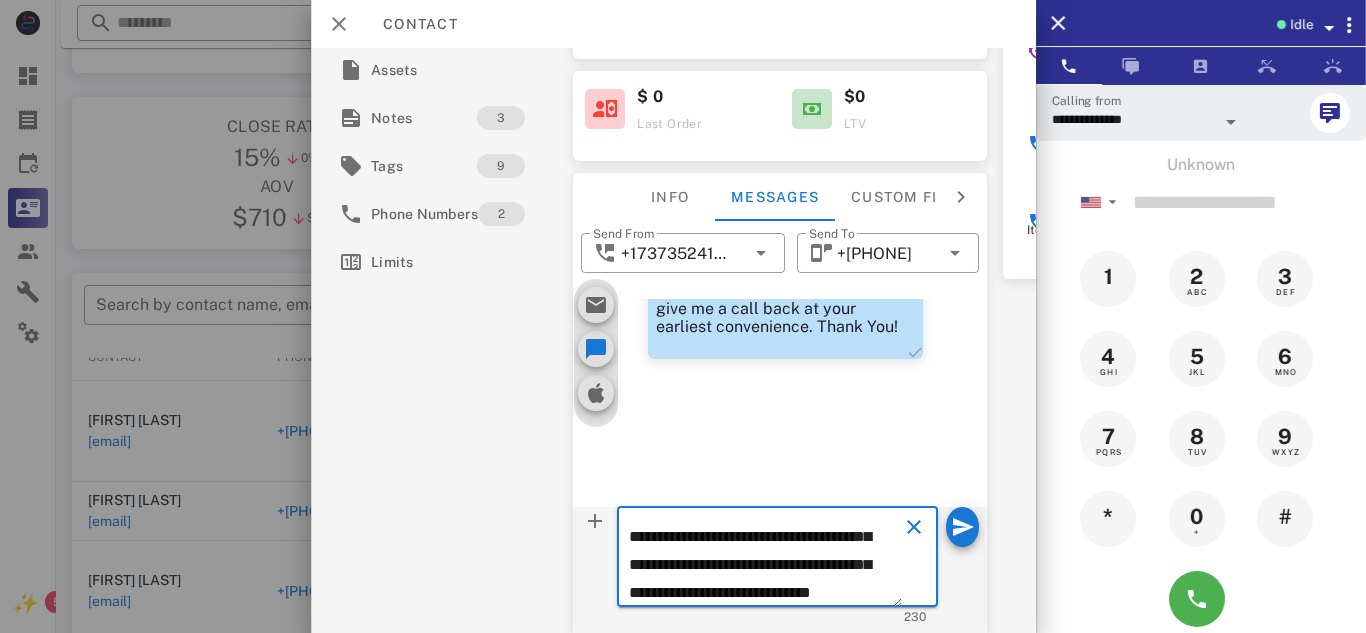 scroll, scrollTop: 125, scrollLeft: 0, axis: vertical 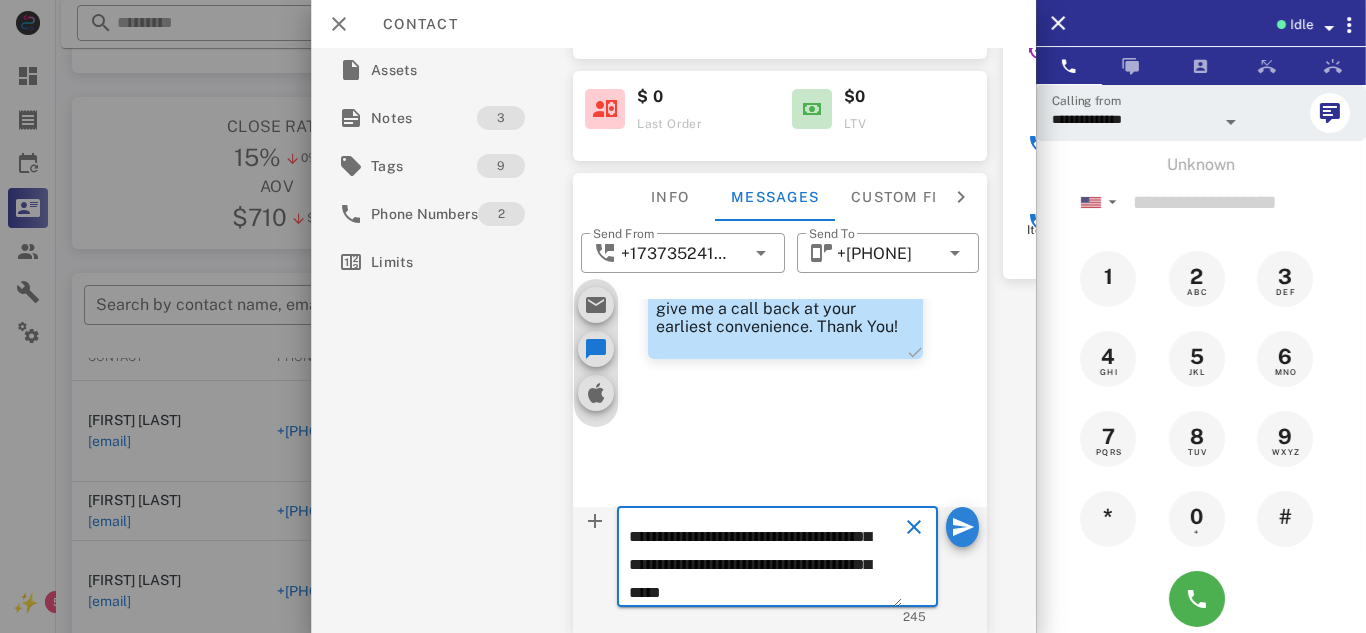 type on "**********" 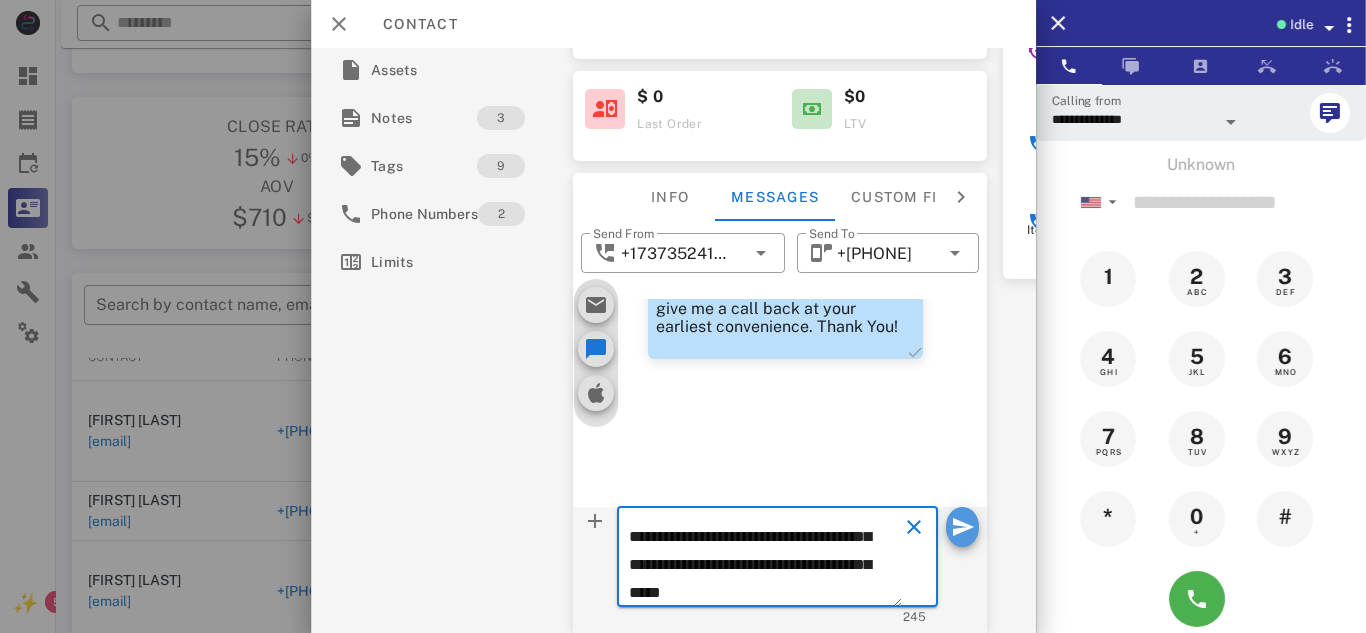 click at bounding box center [962, 527] 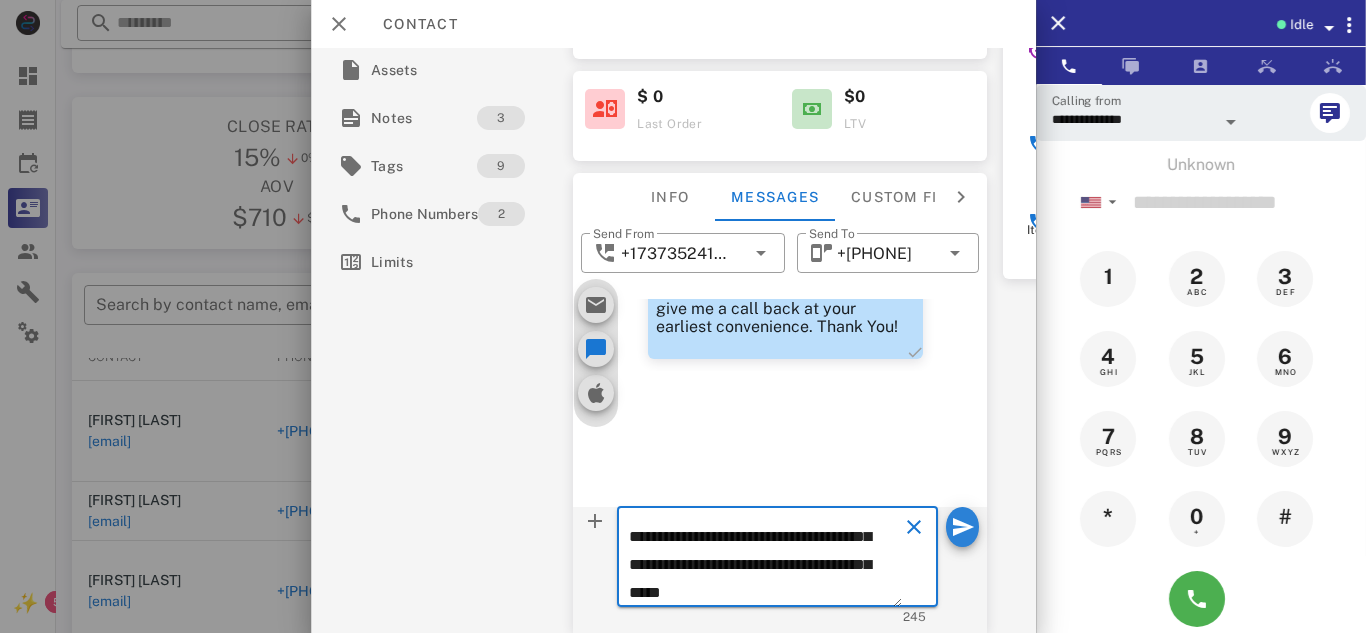type 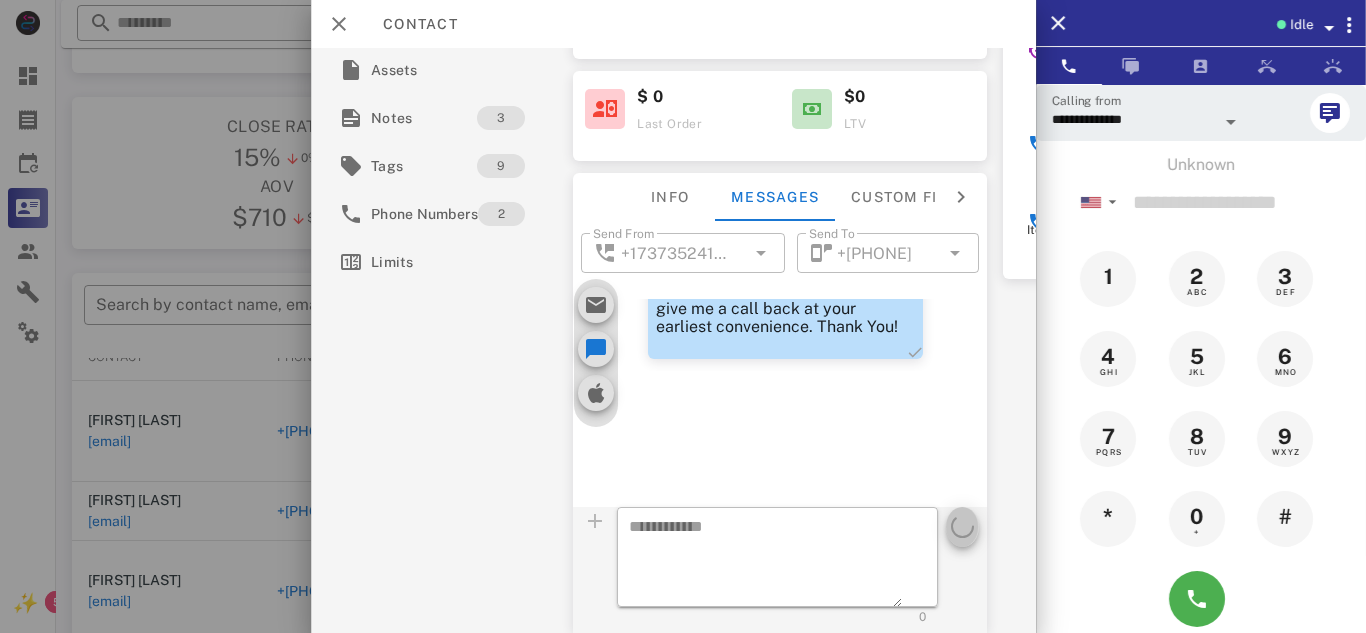 scroll, scrollTop: 0, scrollLeft: 0, axis: both 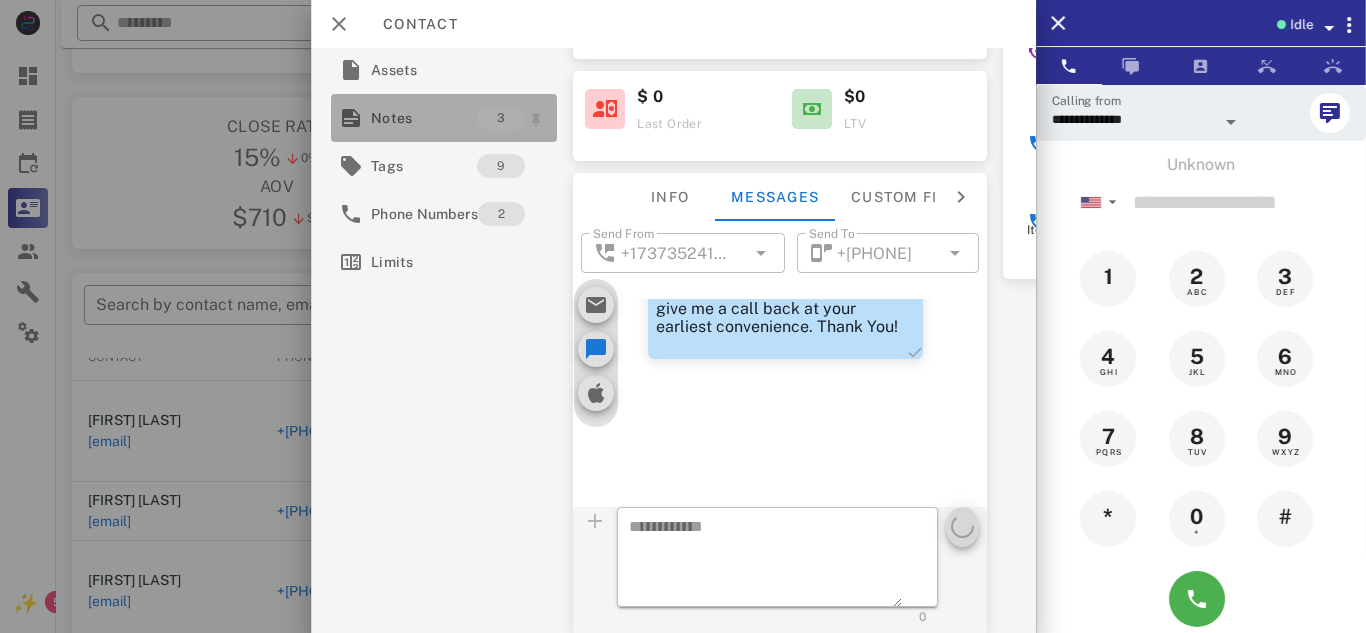 click on "Notes" at bounding box center (424, 118) 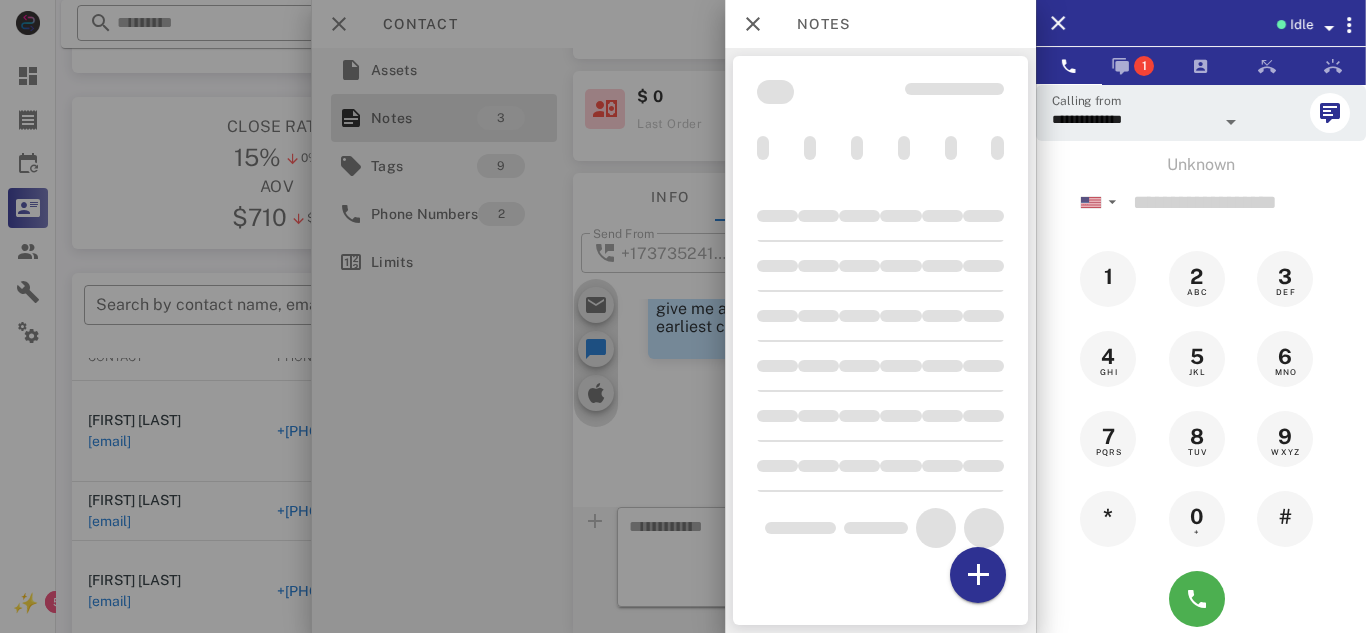 scroll, scrollTop: 451, scrollLeft: 0, axis: vertical 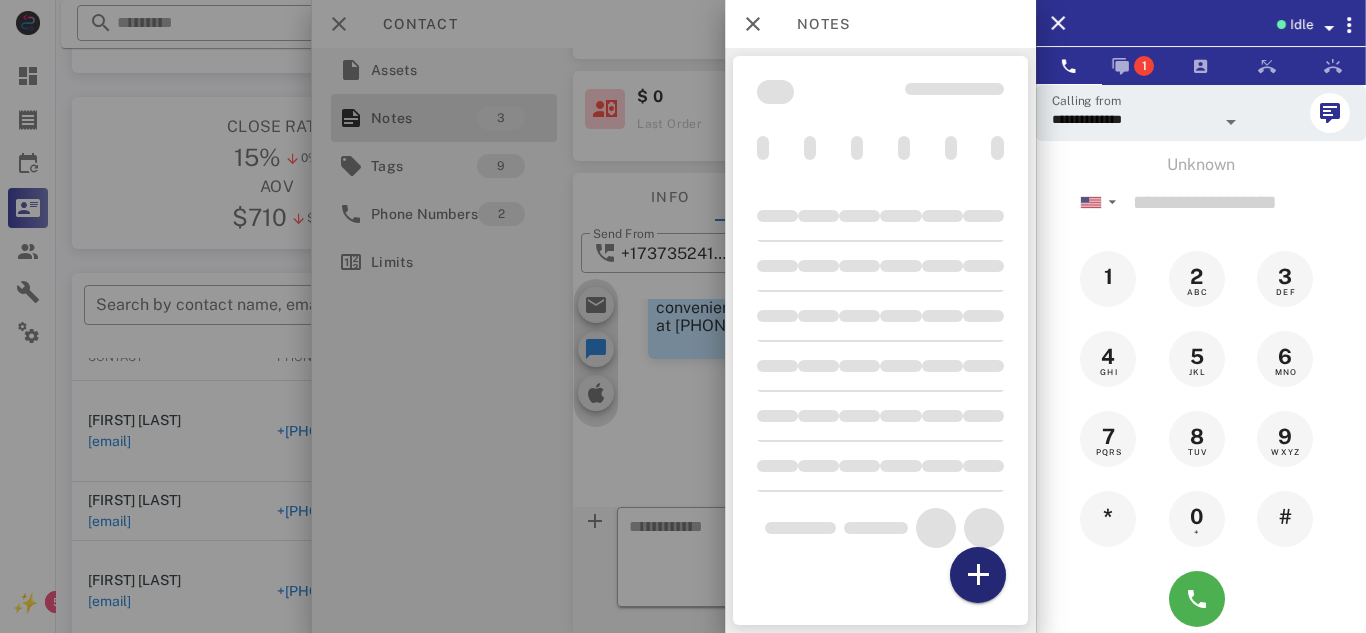 click at bounding box center (978, 575) 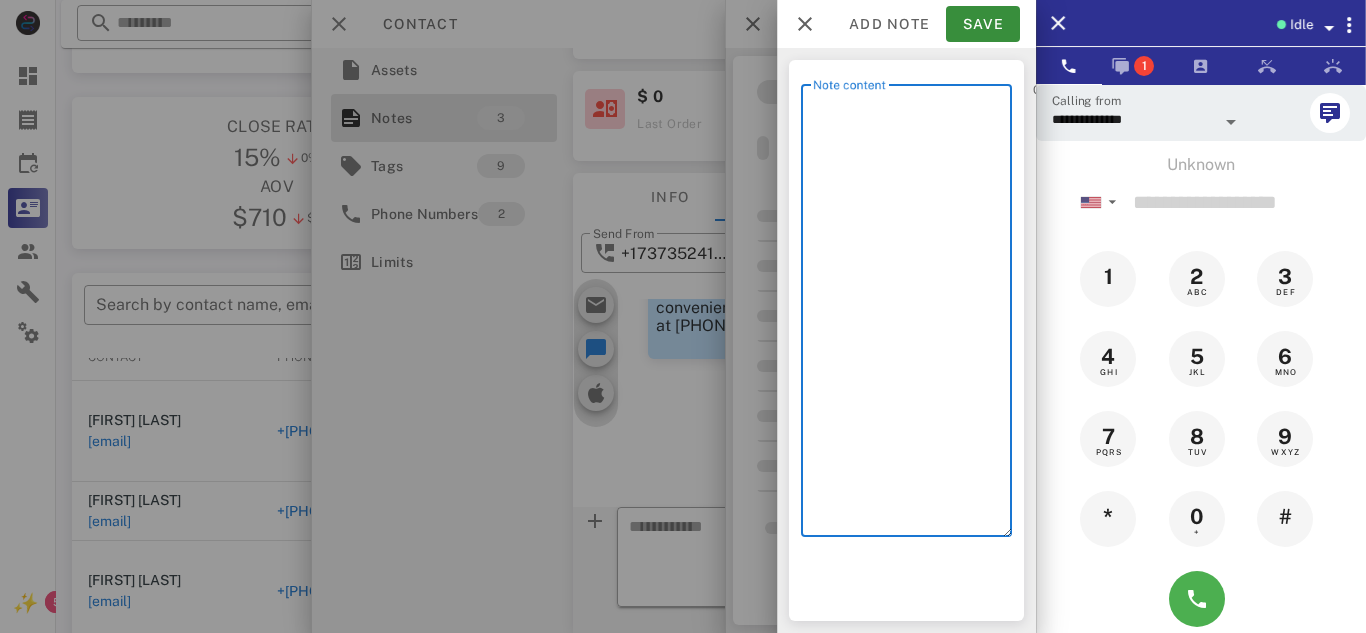 click on "Note content" at bounding box center [912, 315] 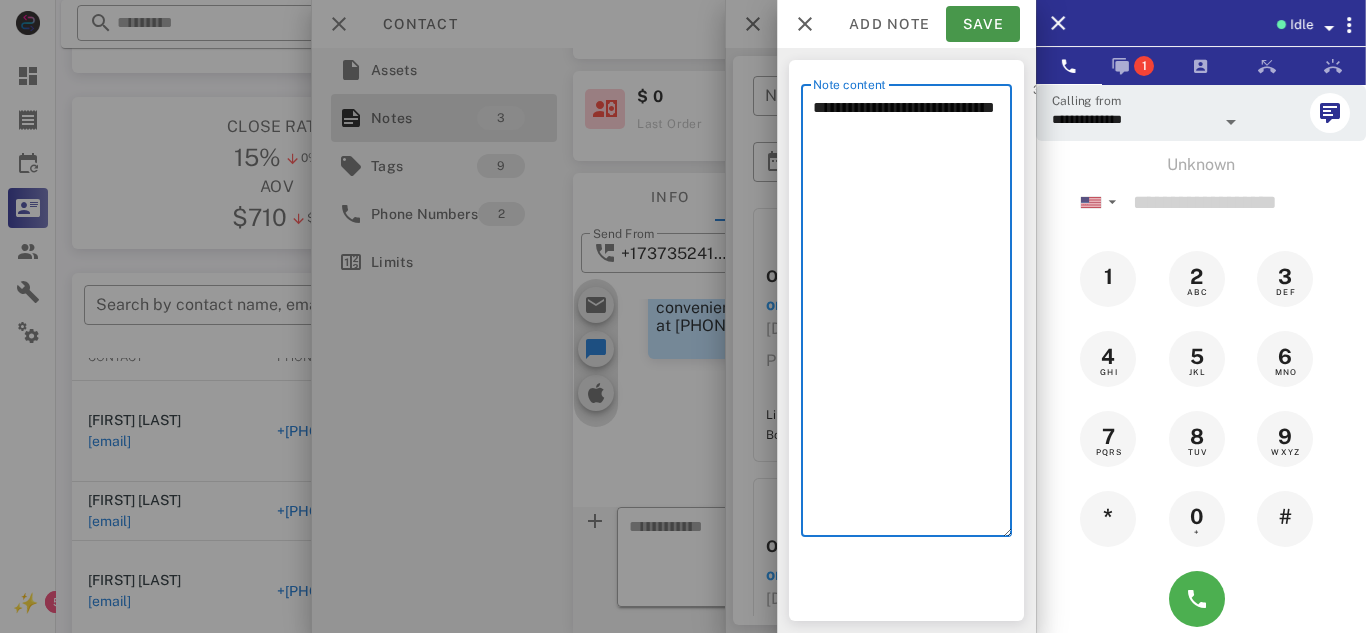 type on "**********" 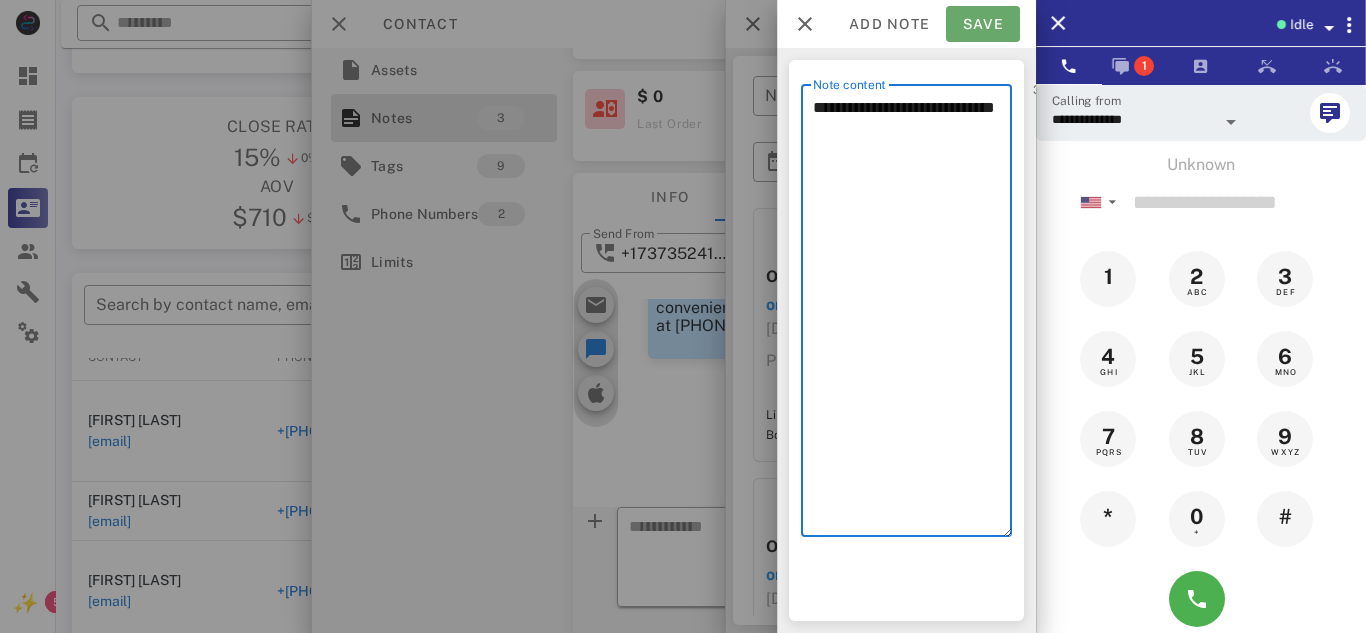 click on "Save" at bounding box center (983, 24) 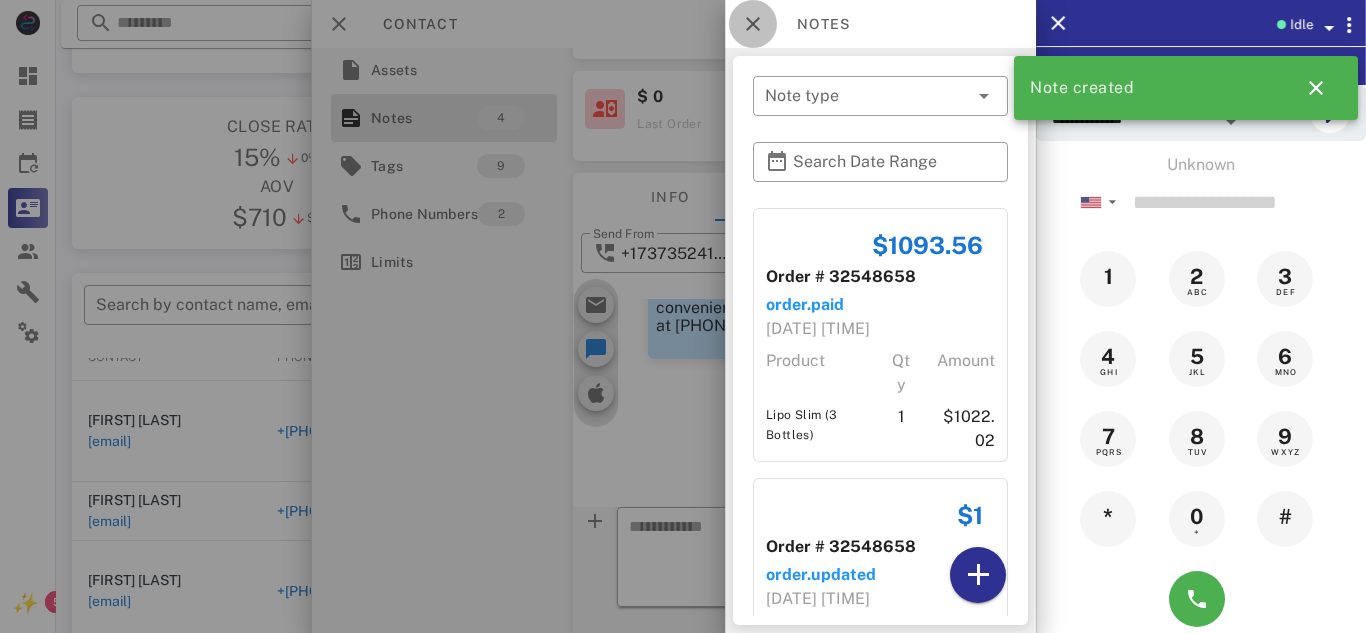 click at bounding box center (753, 24) 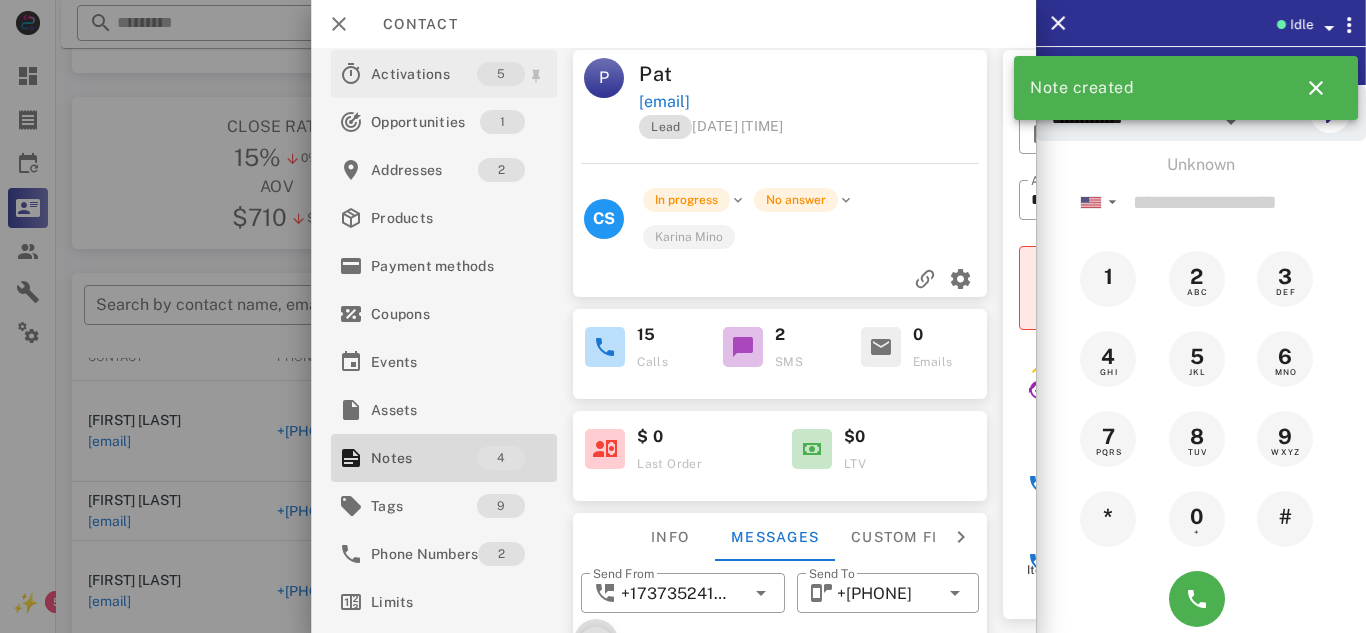 scroll, scrollTop: 0, scrollLeft: 0, axis: both 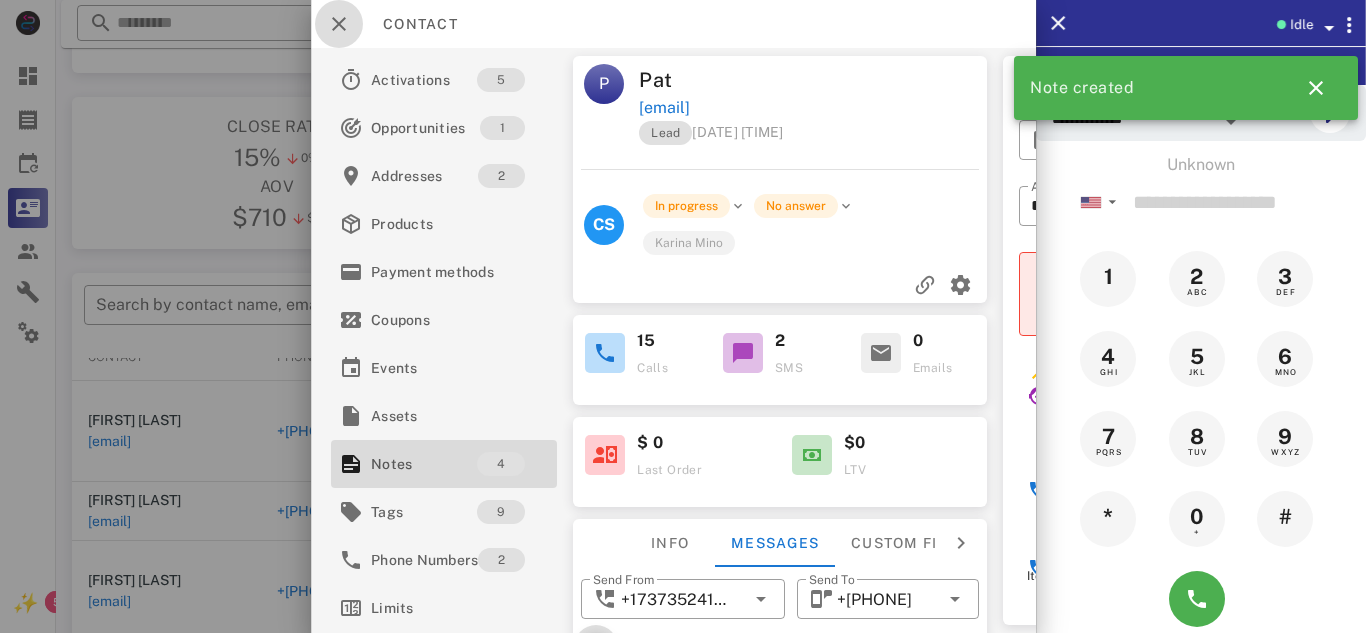 click at bounding box center [339, 24] 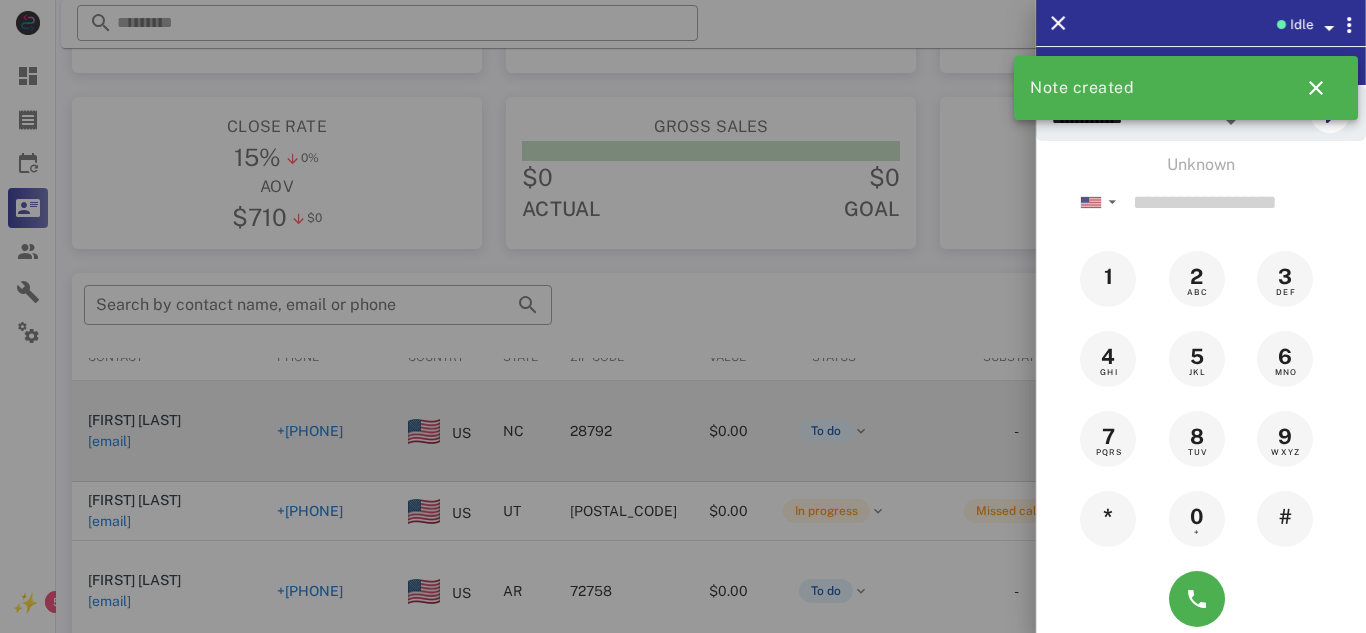 click at bounding box center [683, 316] 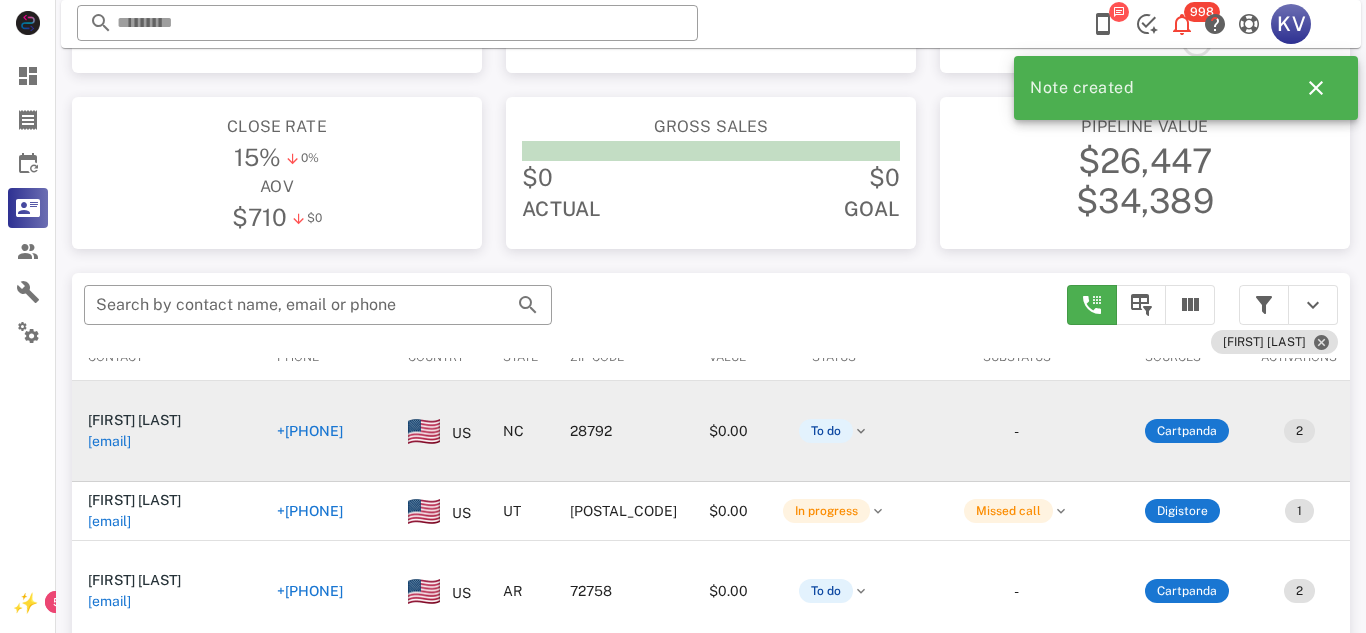 click on "+[PHONE]" at bounding box center [310, 431] 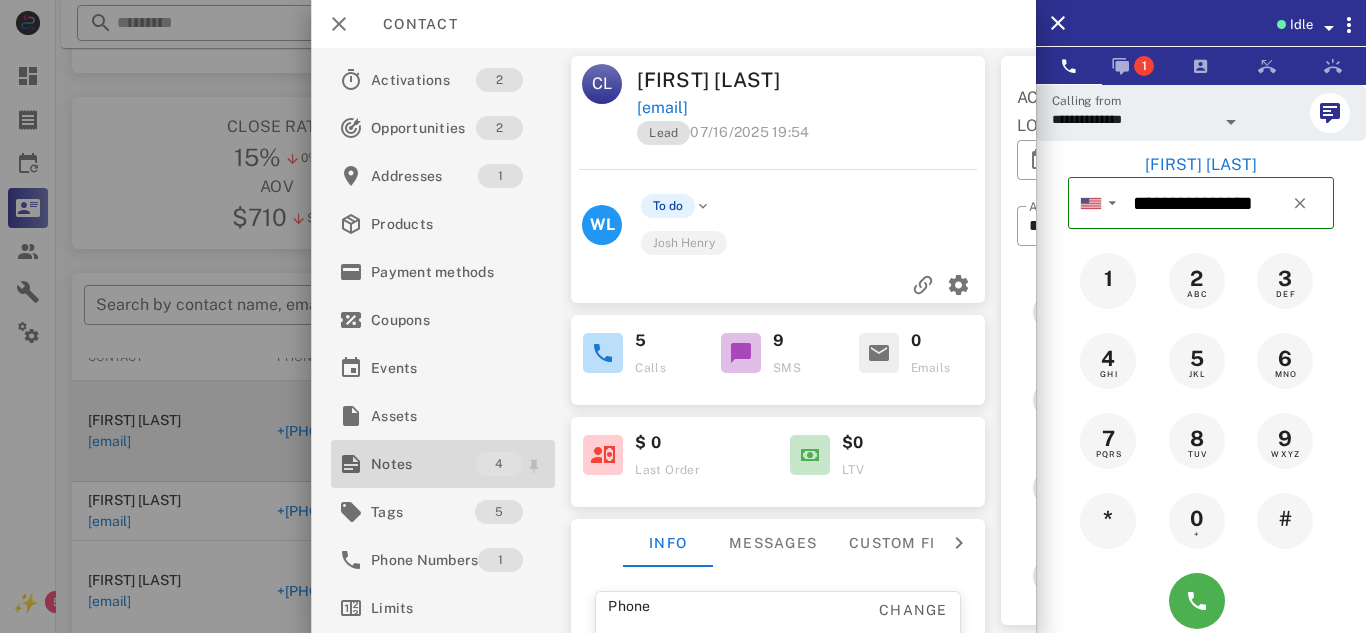 click on "Notes" at bounding box center (423, 464) 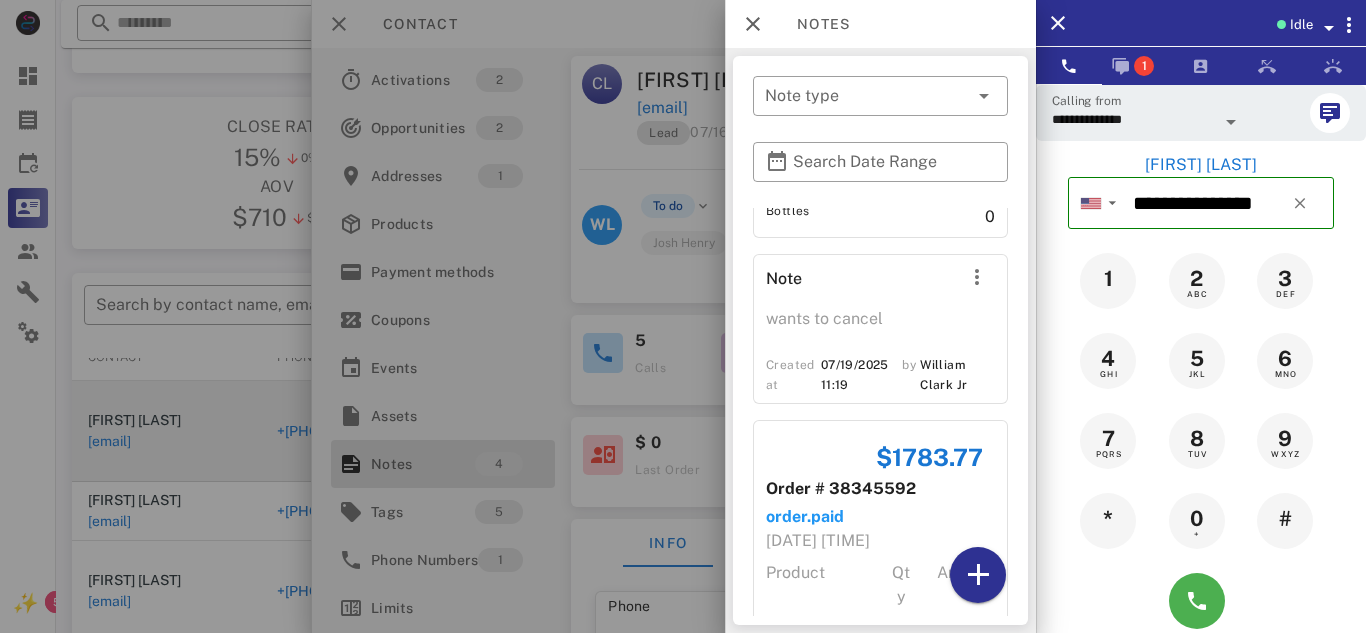 scroll, scrollTop: 456, scrollLeft: 0, axis: vertical 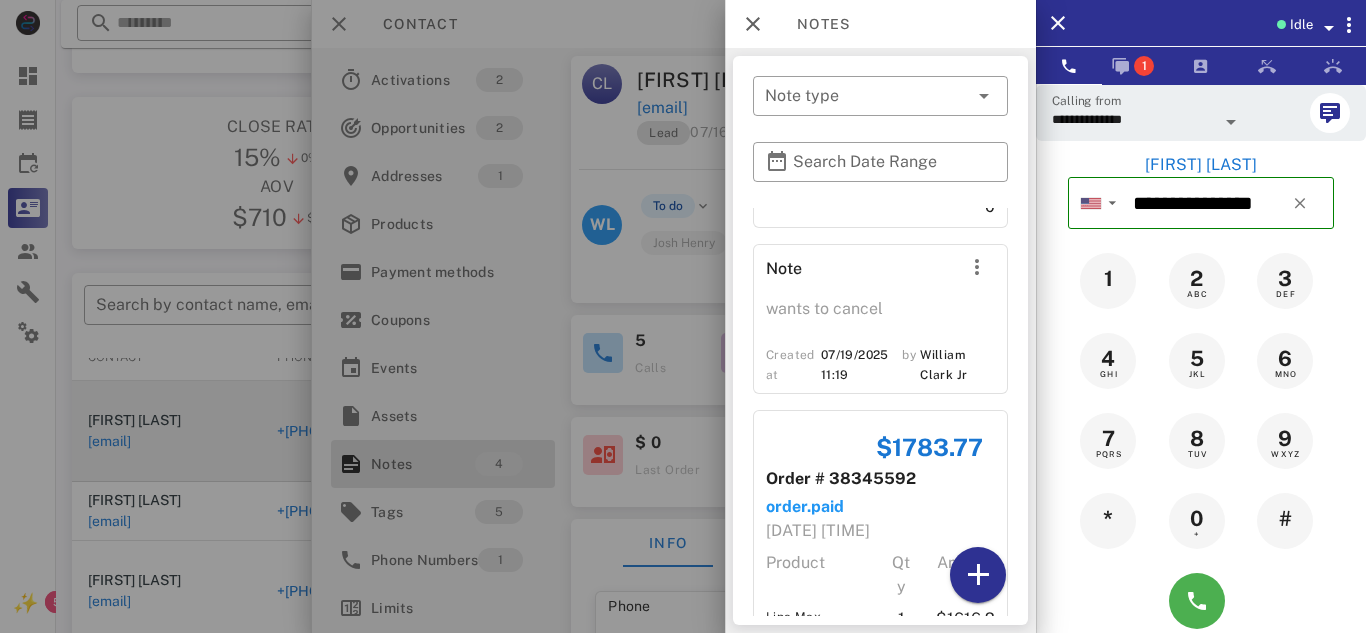 click at bounding box center [683, 316] 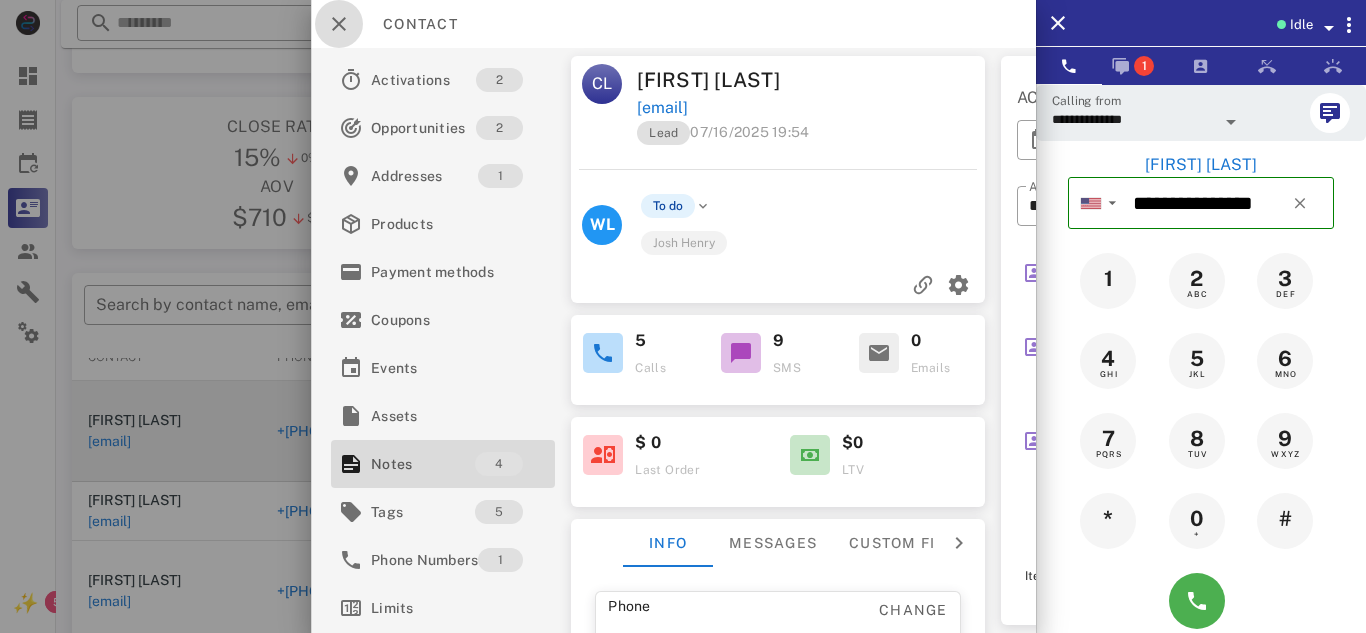 click at bounding box center (339, 24) 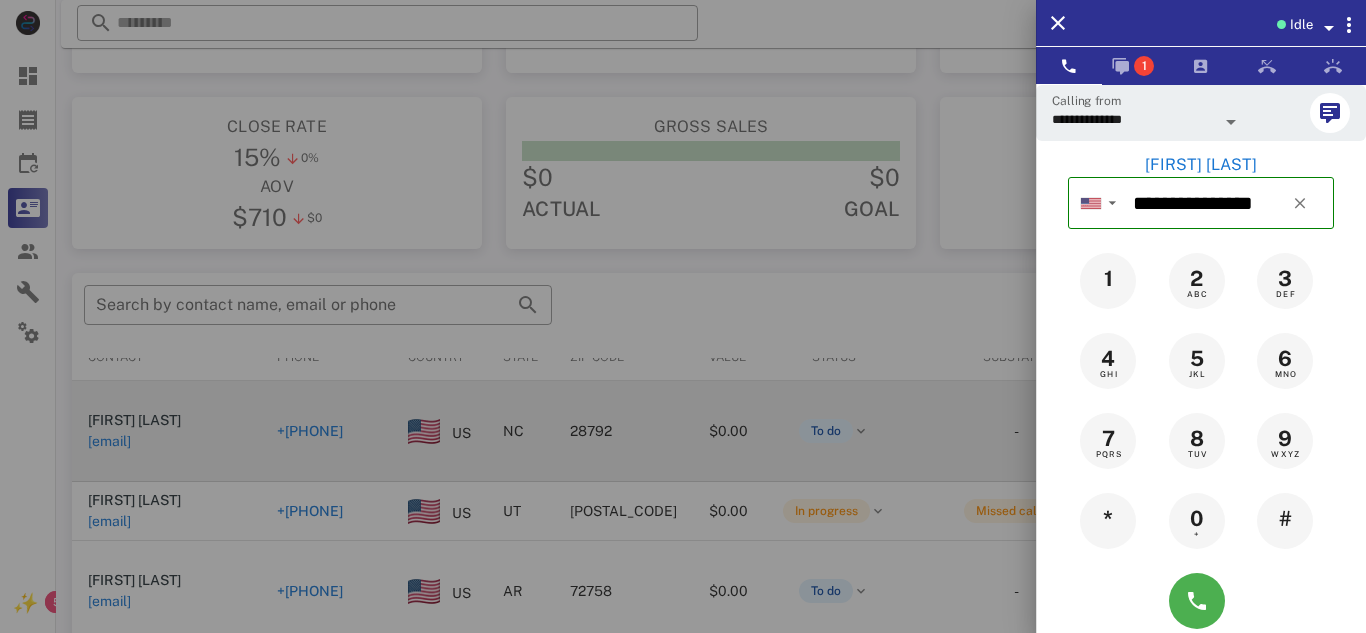 click at bounding box center (683, 316) 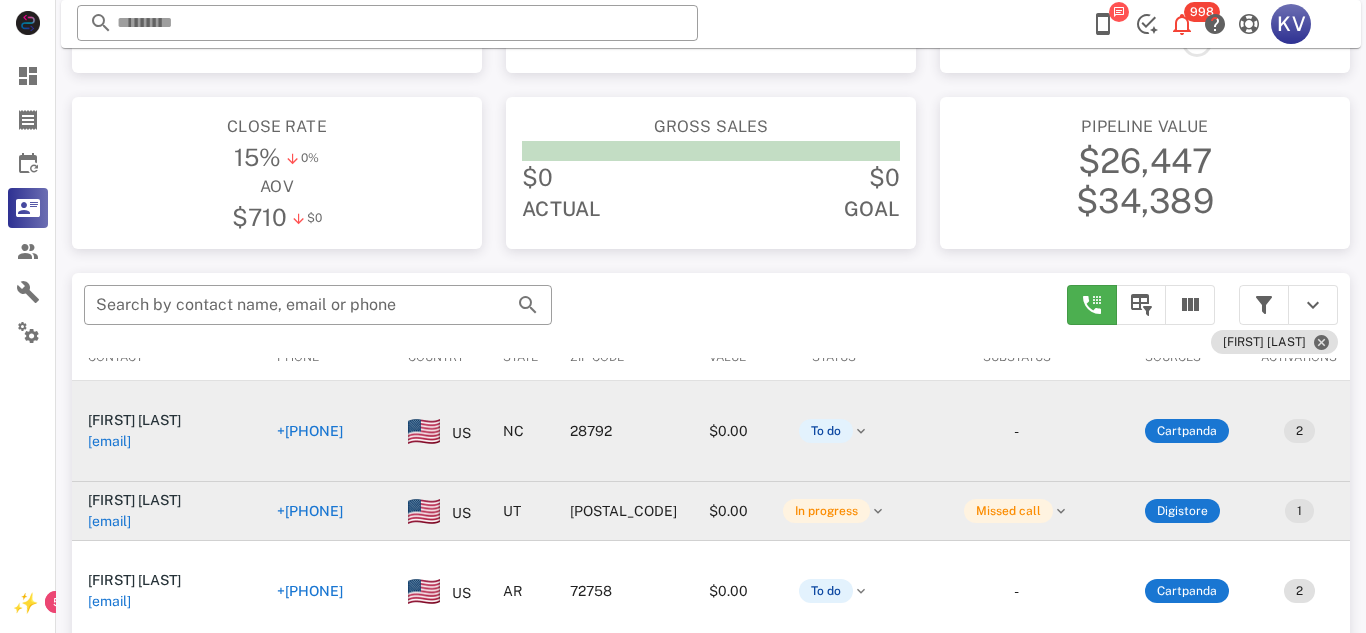 click on "+[PHONE]" at bounding box center (310, 511) 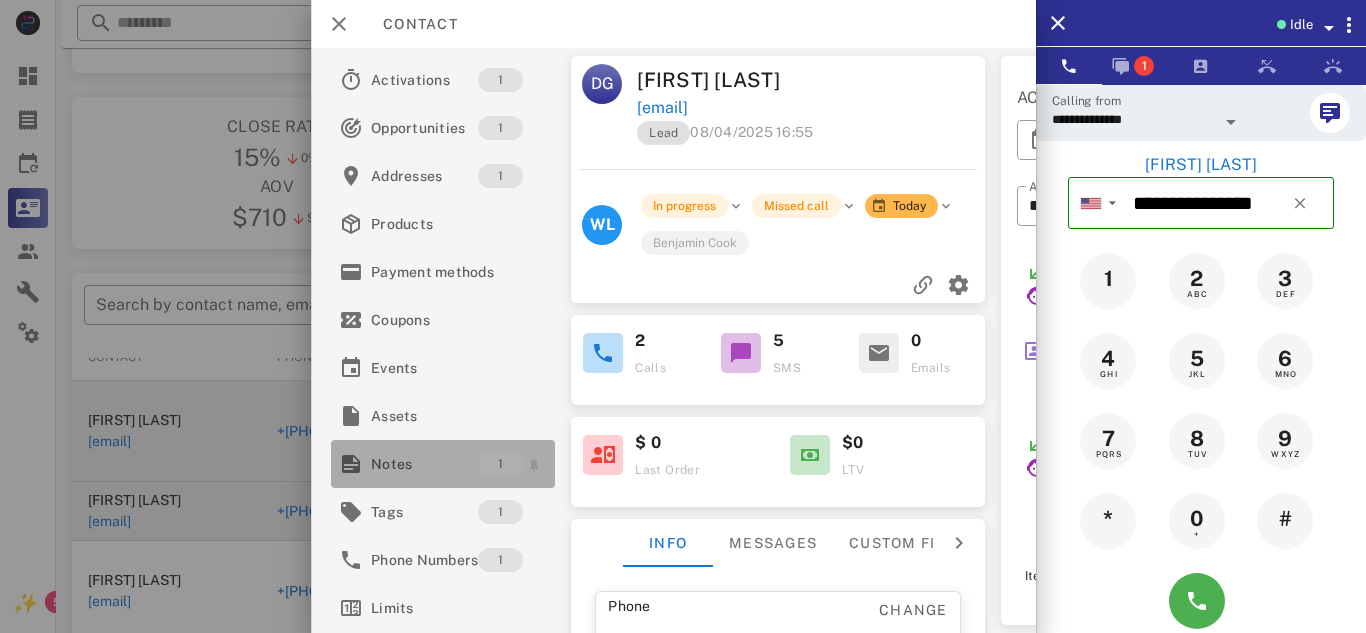click on "Notes" at bounding box center [424, 464] 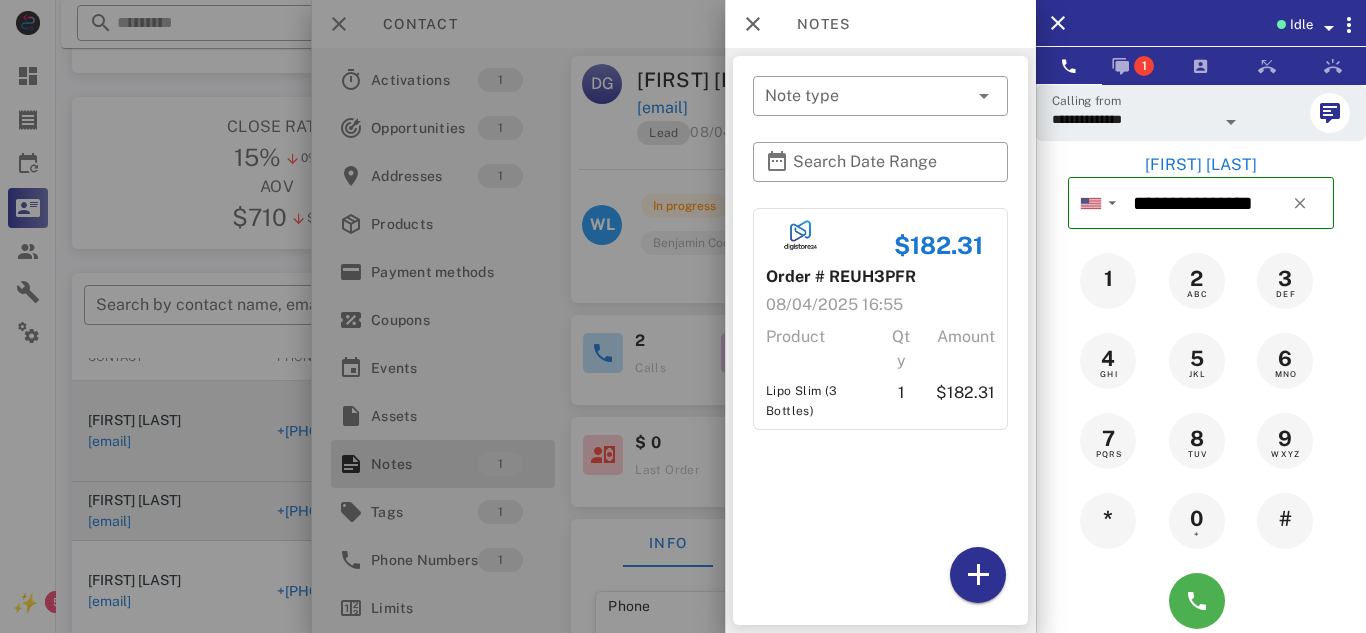 click at bounding box center (683, 316) 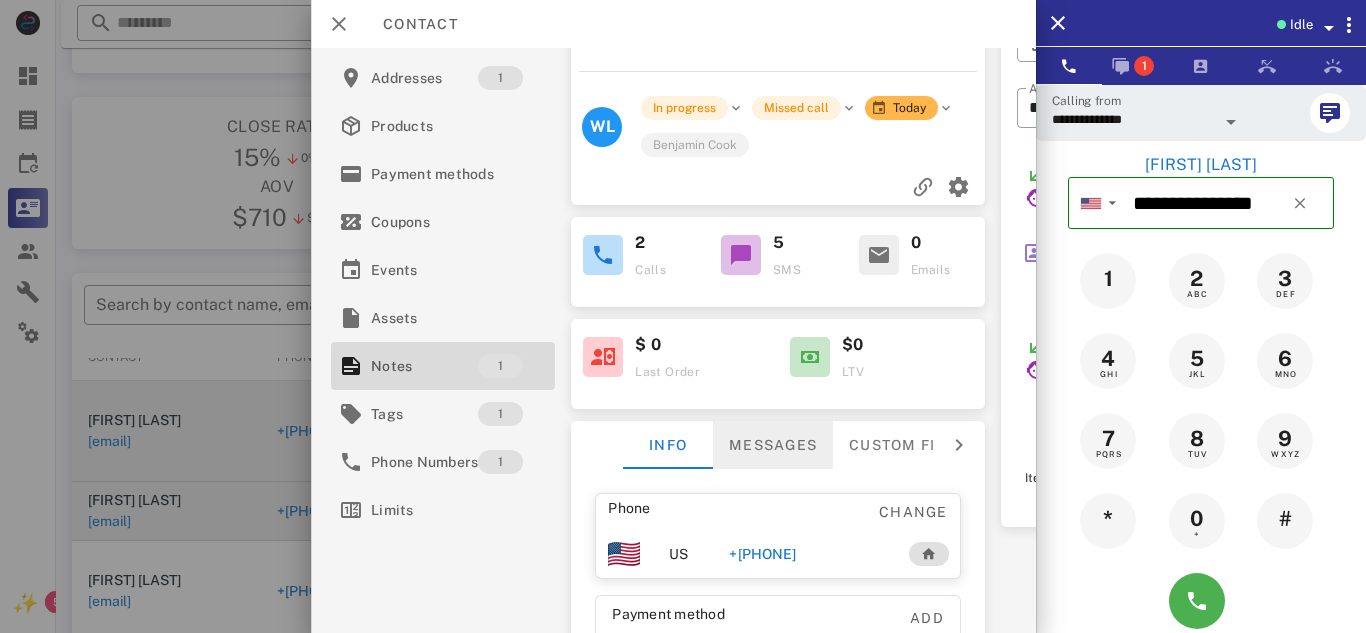 click on "Messages" at bounding box center (773, 445) 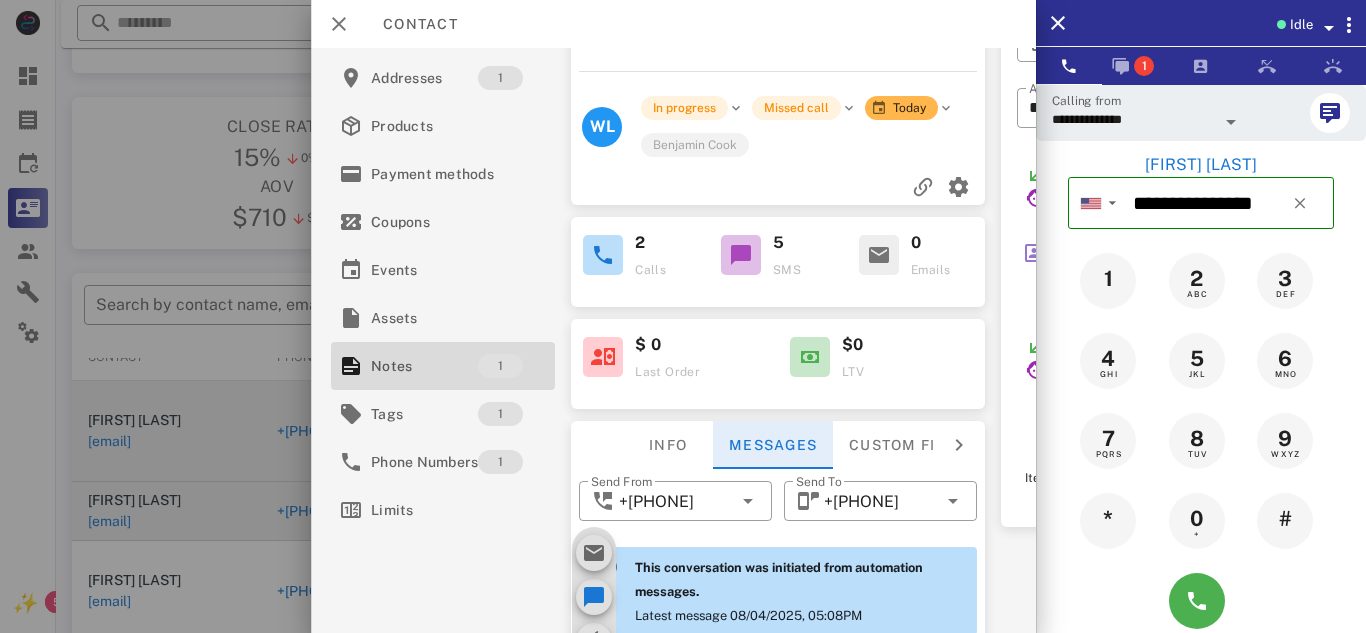 scroll, scrollTop: 118, scrollLeft: 0, axis: vertical 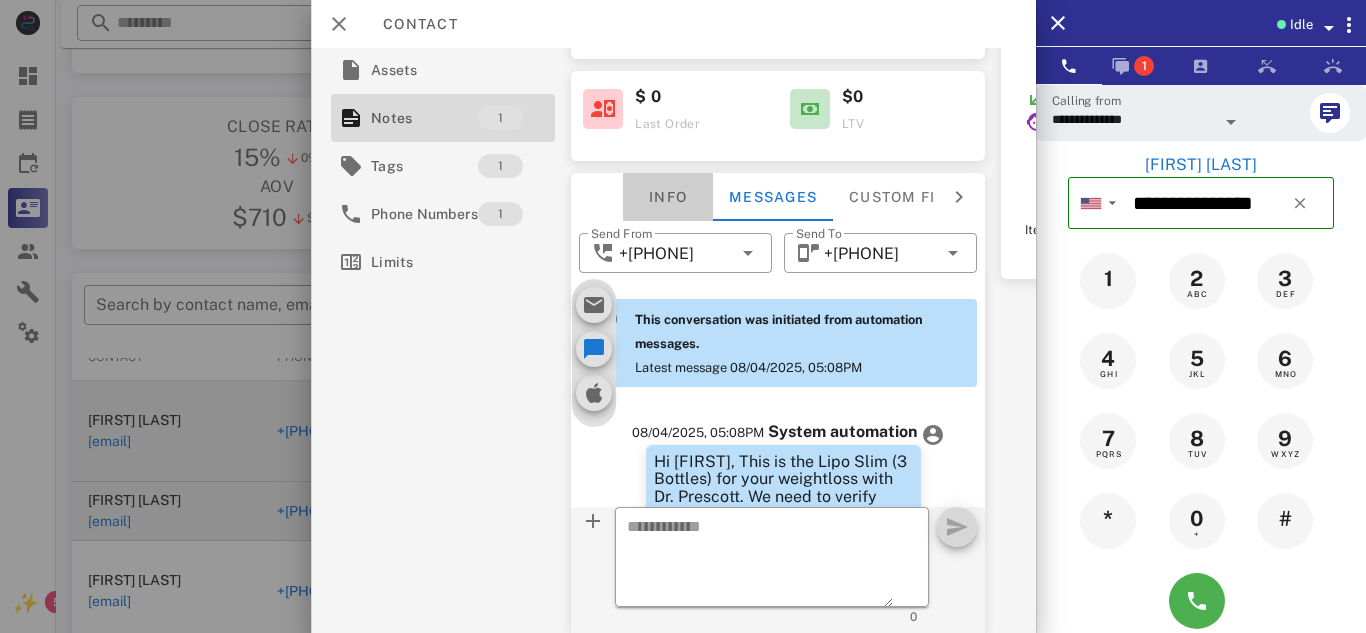 click on "Info" at bounding box center (668, 197) 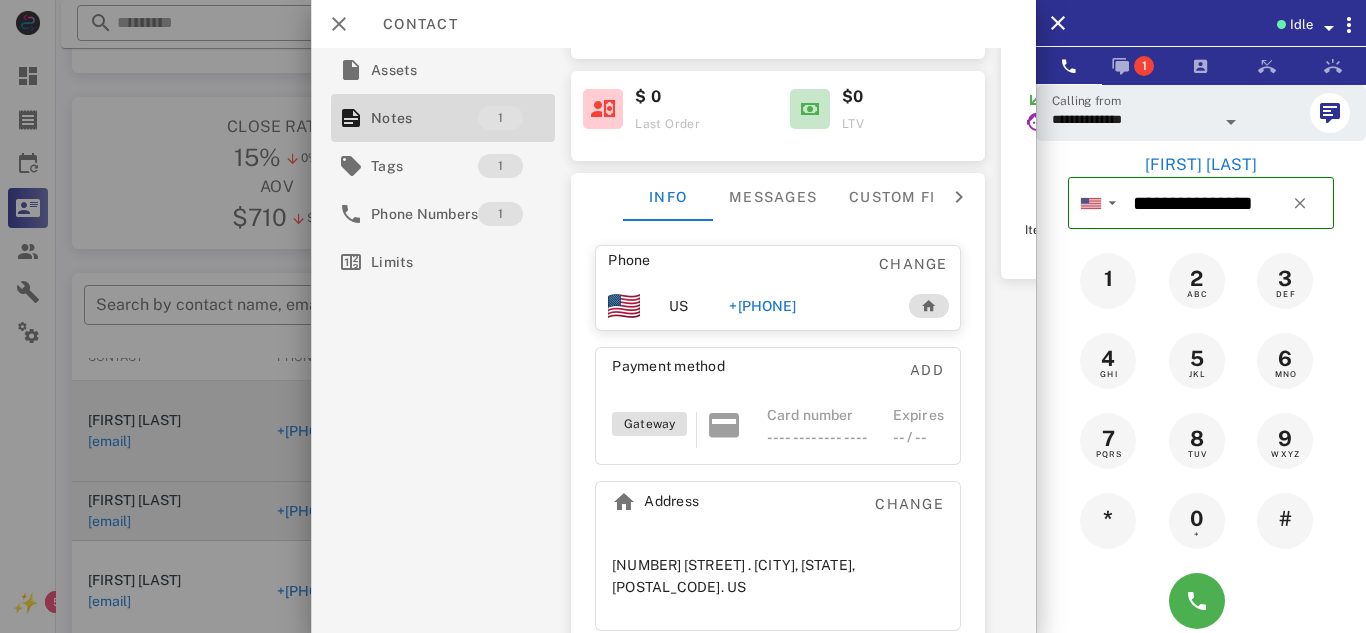 click on "+[PHONE]" at bounding box center (762, 306) 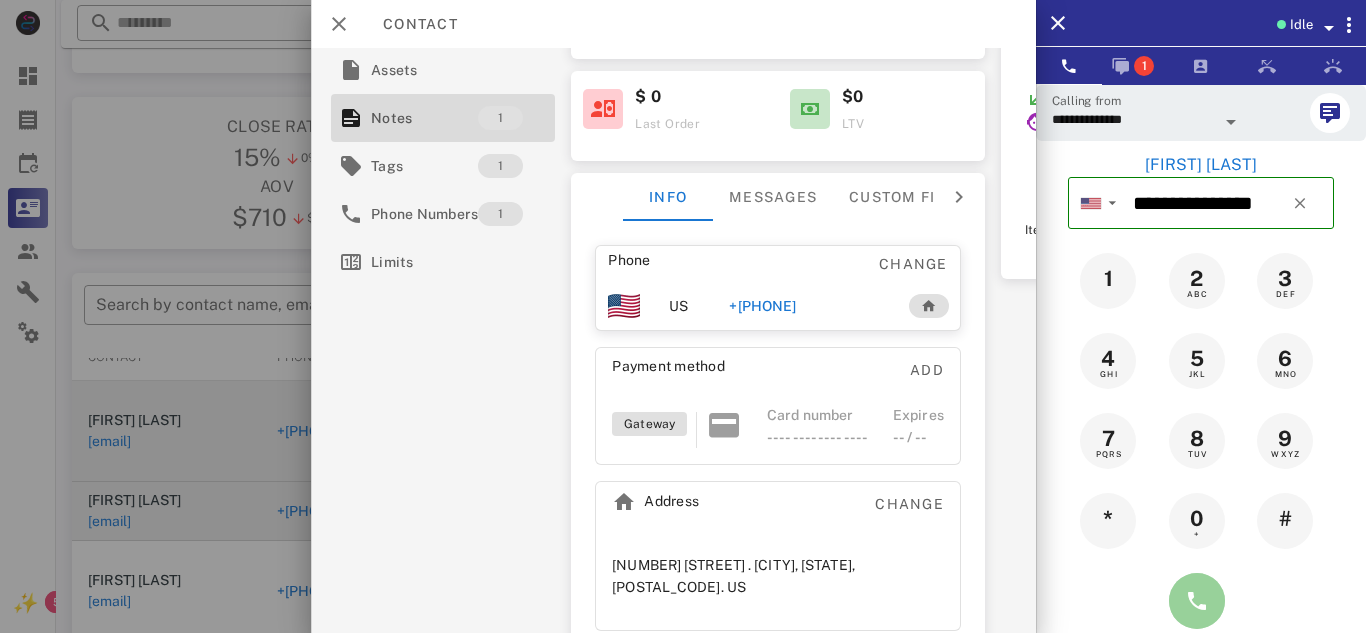 click at bounding box center [1197, 601] 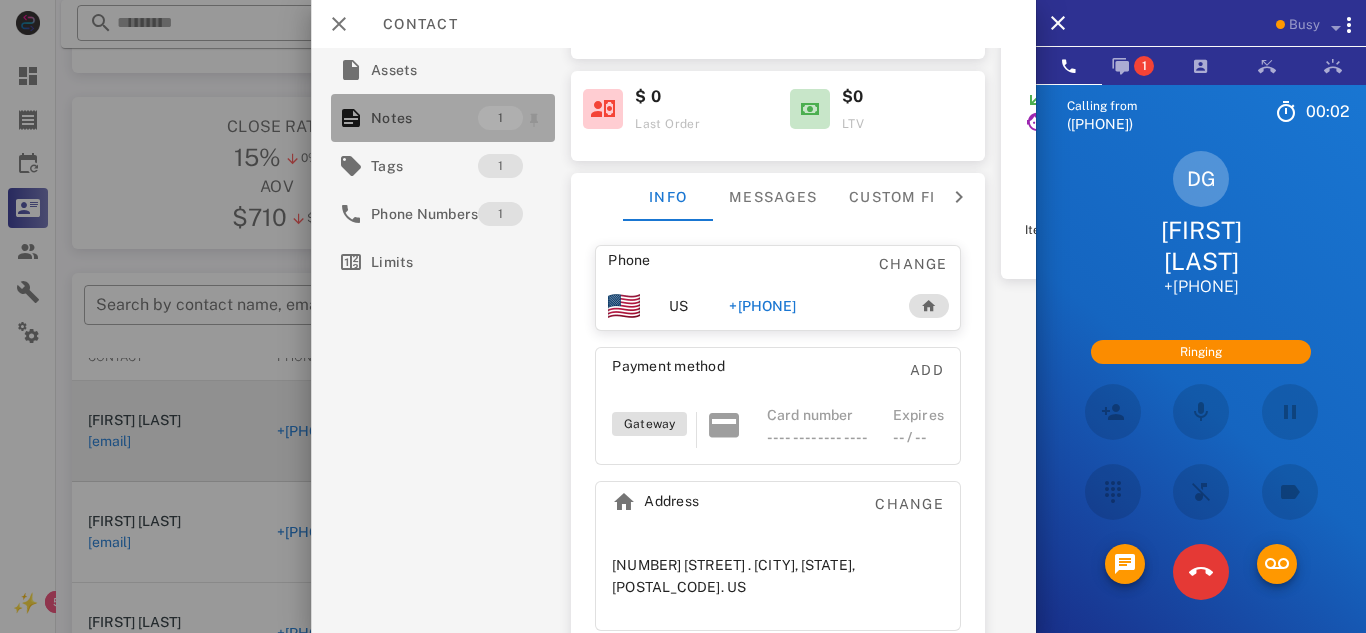 click on "Notes" at bounding box center [424, 118] 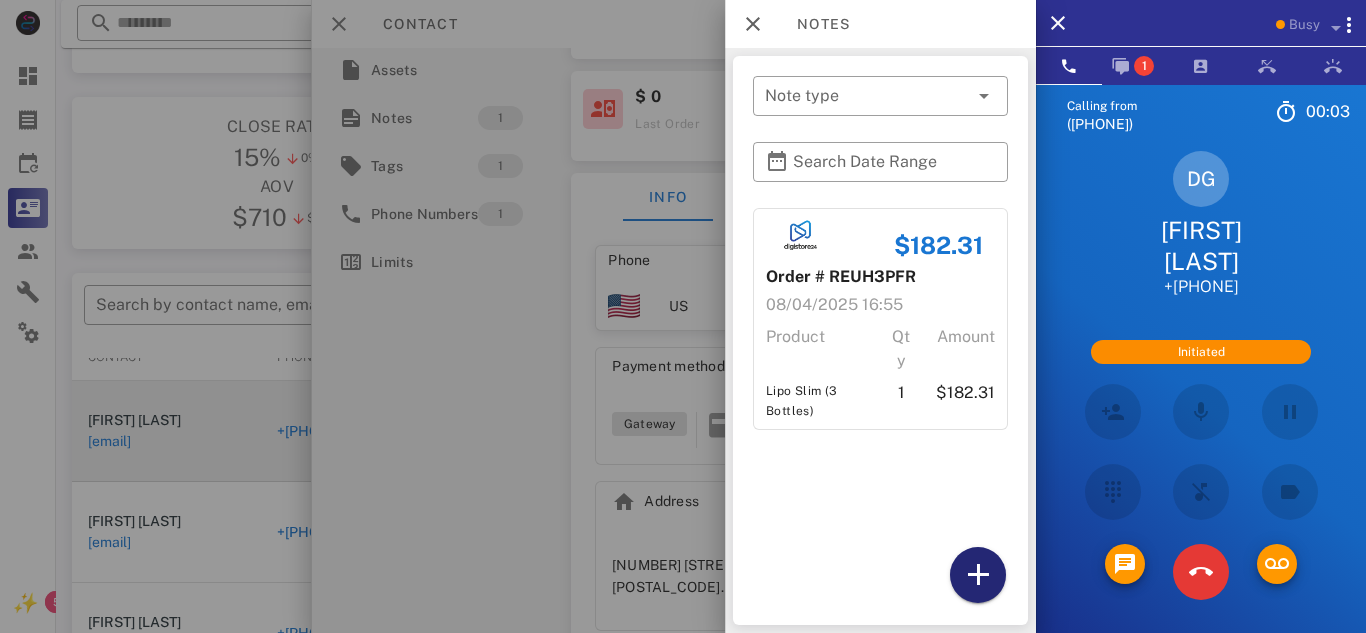 click at bounding box center [978, 575] 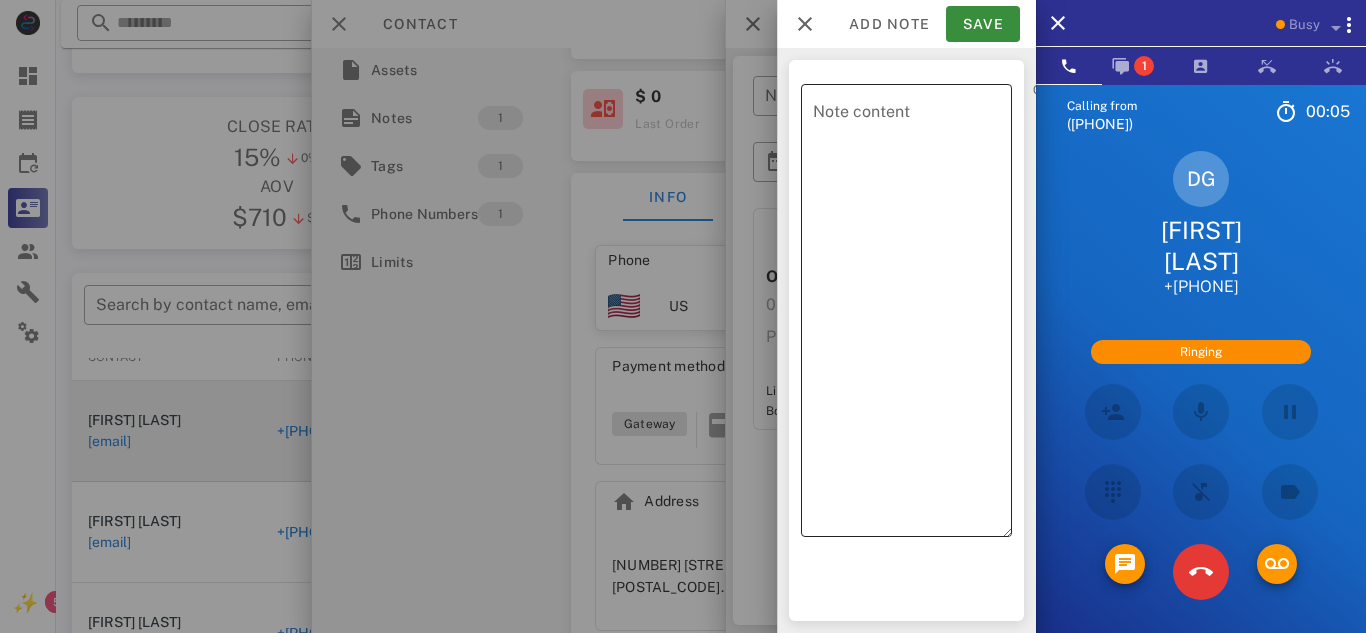 click on "Note content" at bounding box center [912, 315] 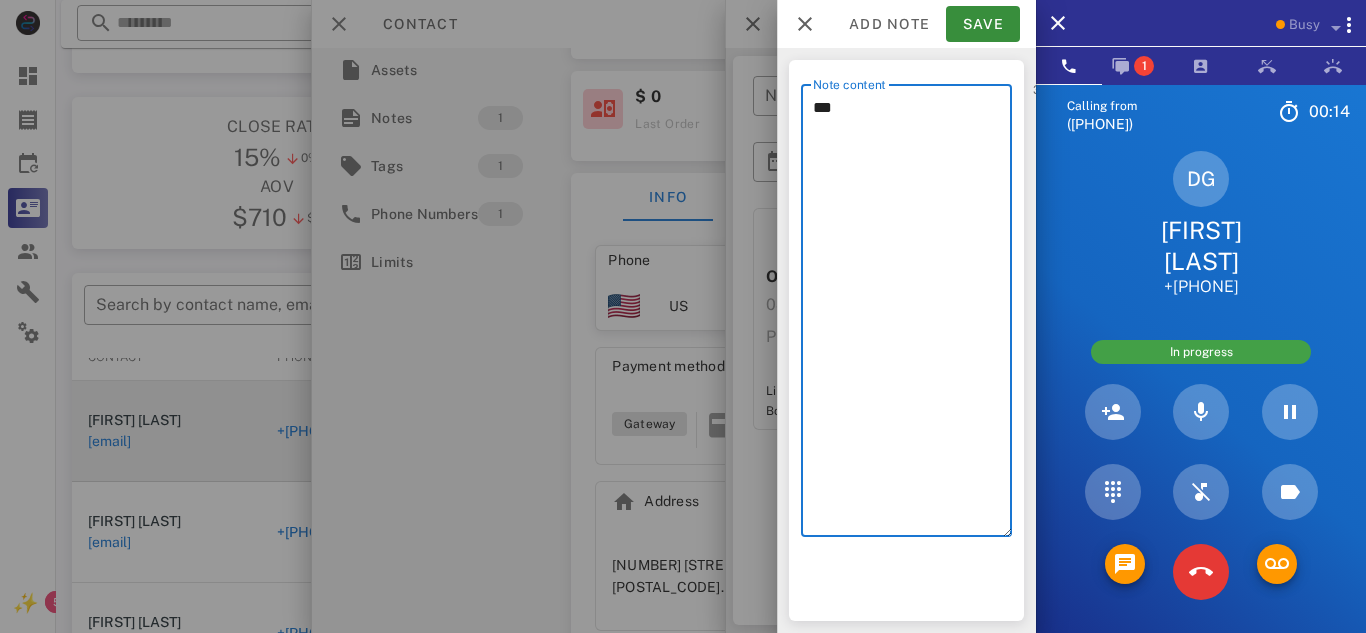 type on "***" 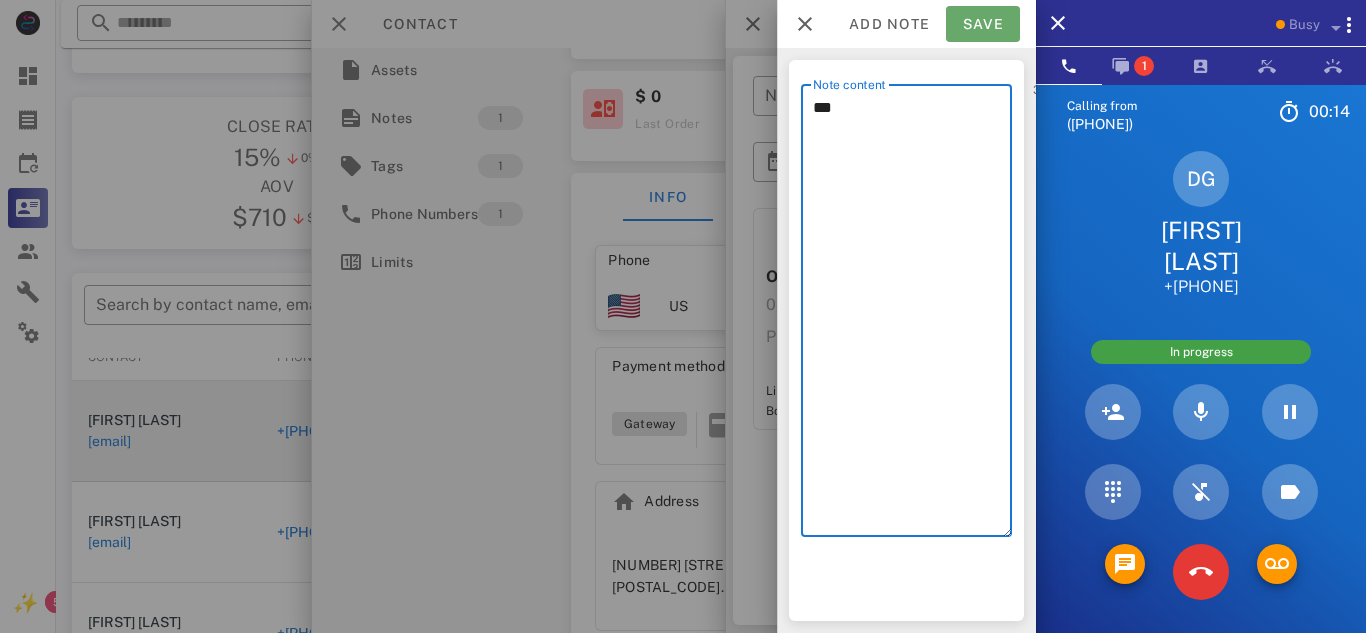 click on "Save" at bounding box center [983, 24] 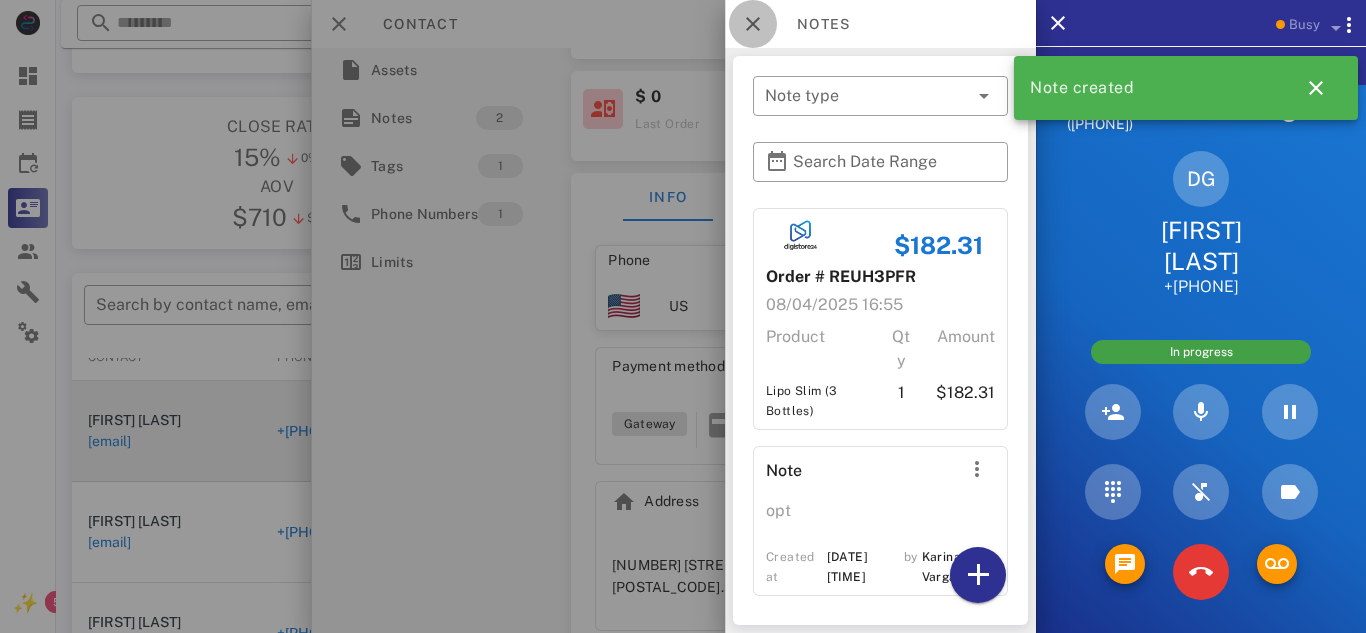 click at bounding box center (753, 24) 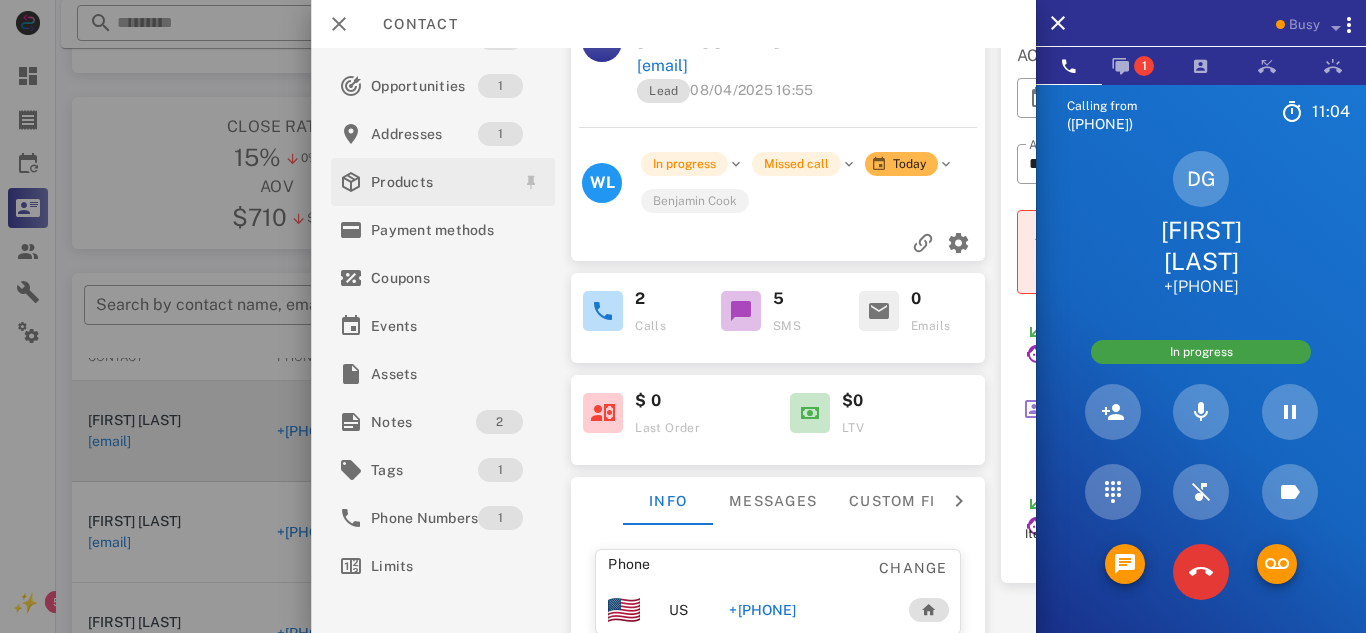 scroll, scrollTop: 41, scrollLeft: 0, axis: vertical 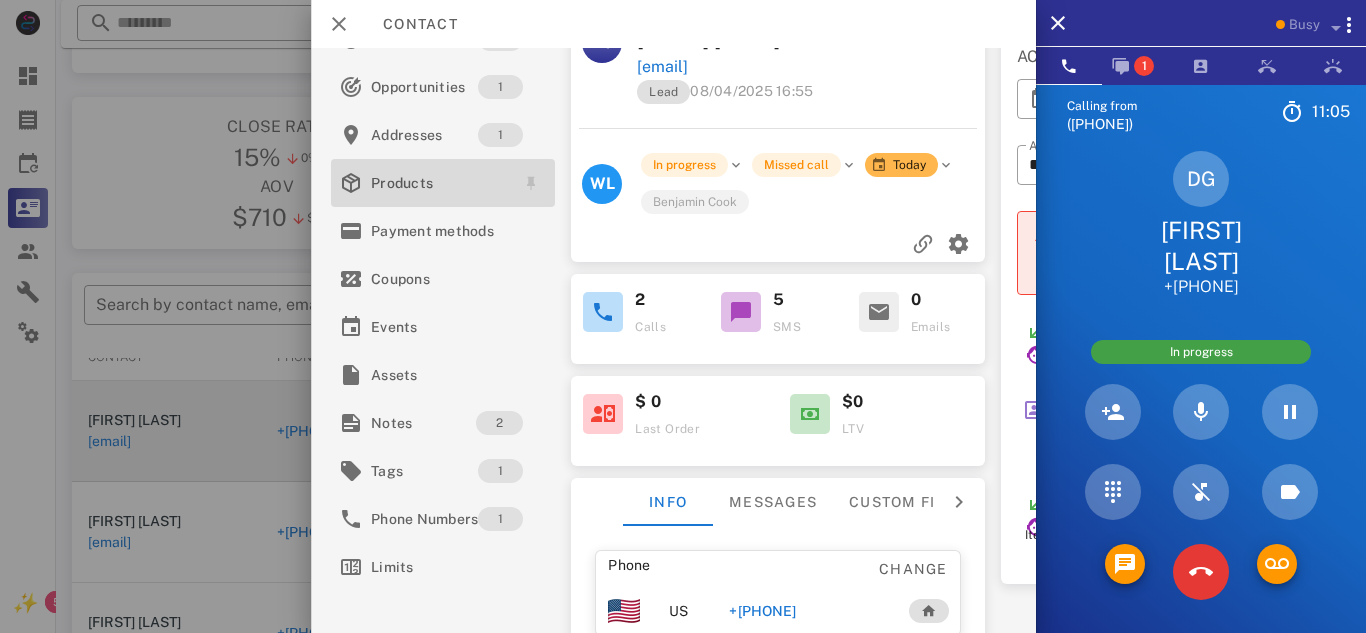click on "Products" at bounding box center [439, 183] 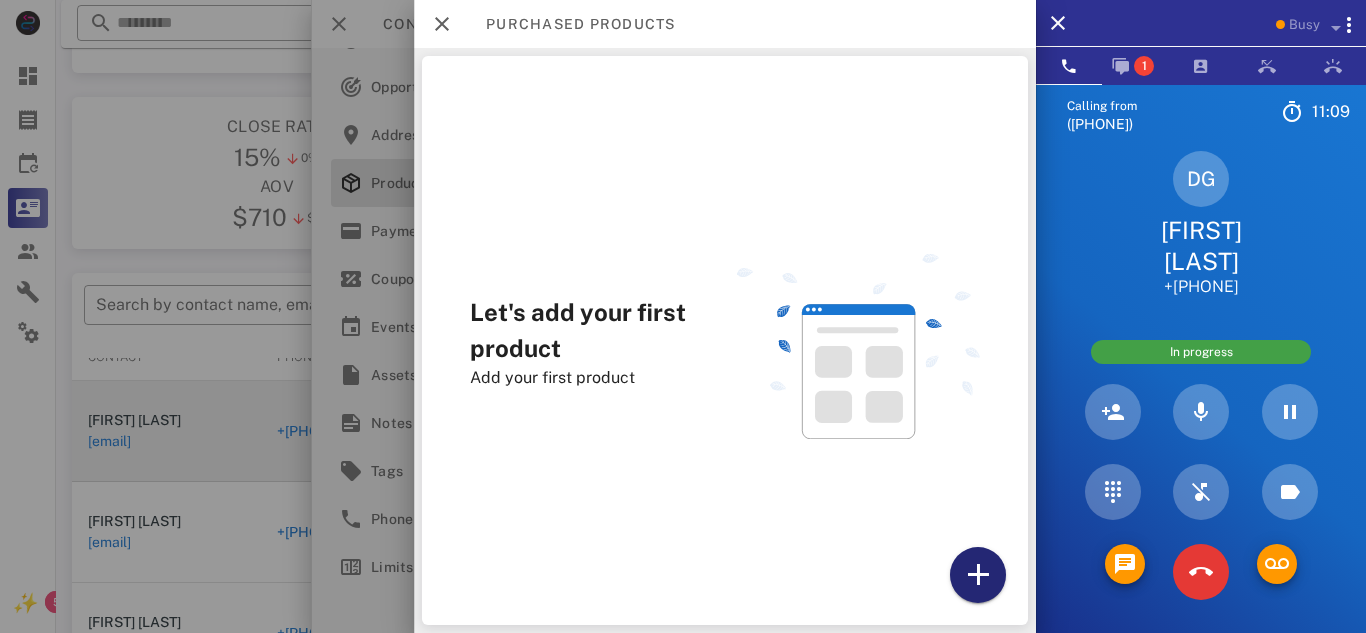 click at bounding box center (978, 575) 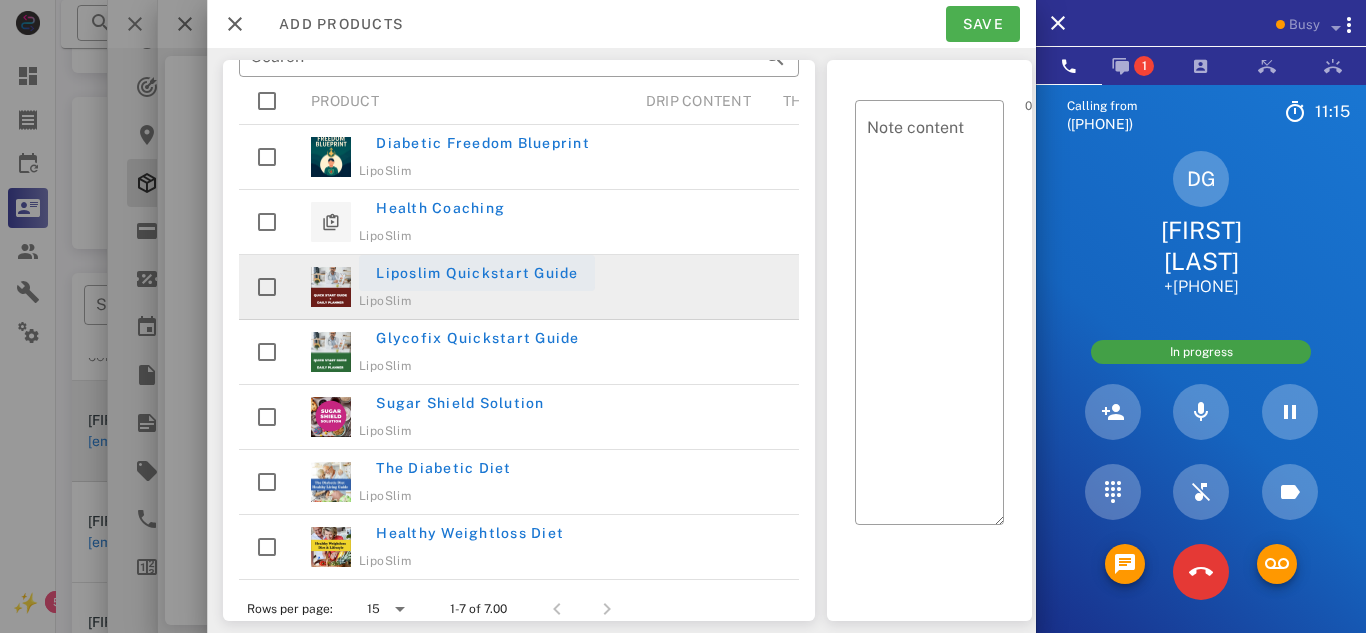 scroll, scrollTop: 17, scrollLeft: 0, axis: vertical 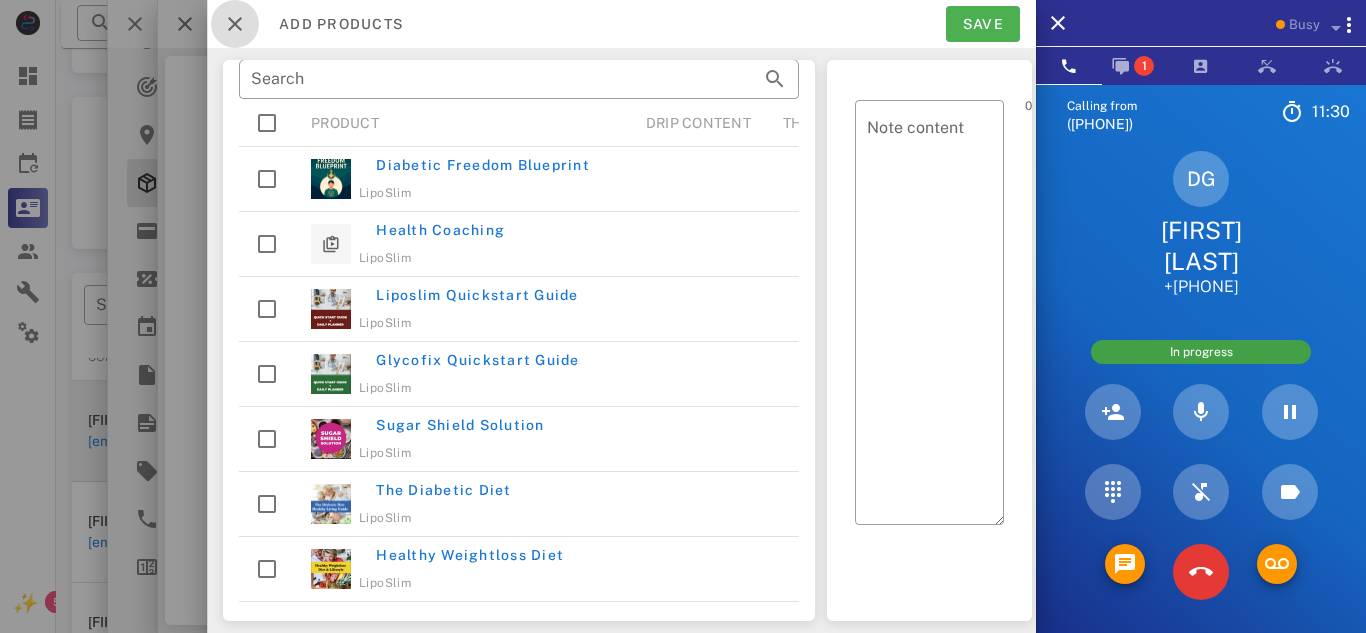 click at bounding box center [235, 24] 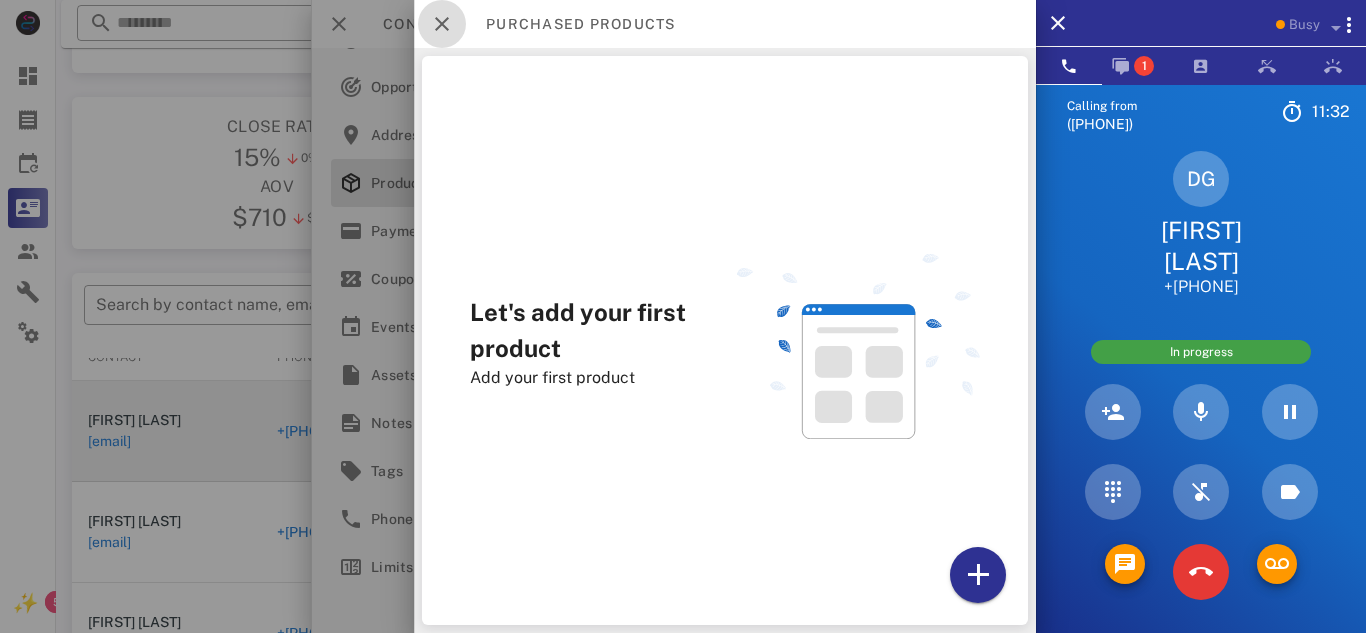 click at bounding box center [442, 24] 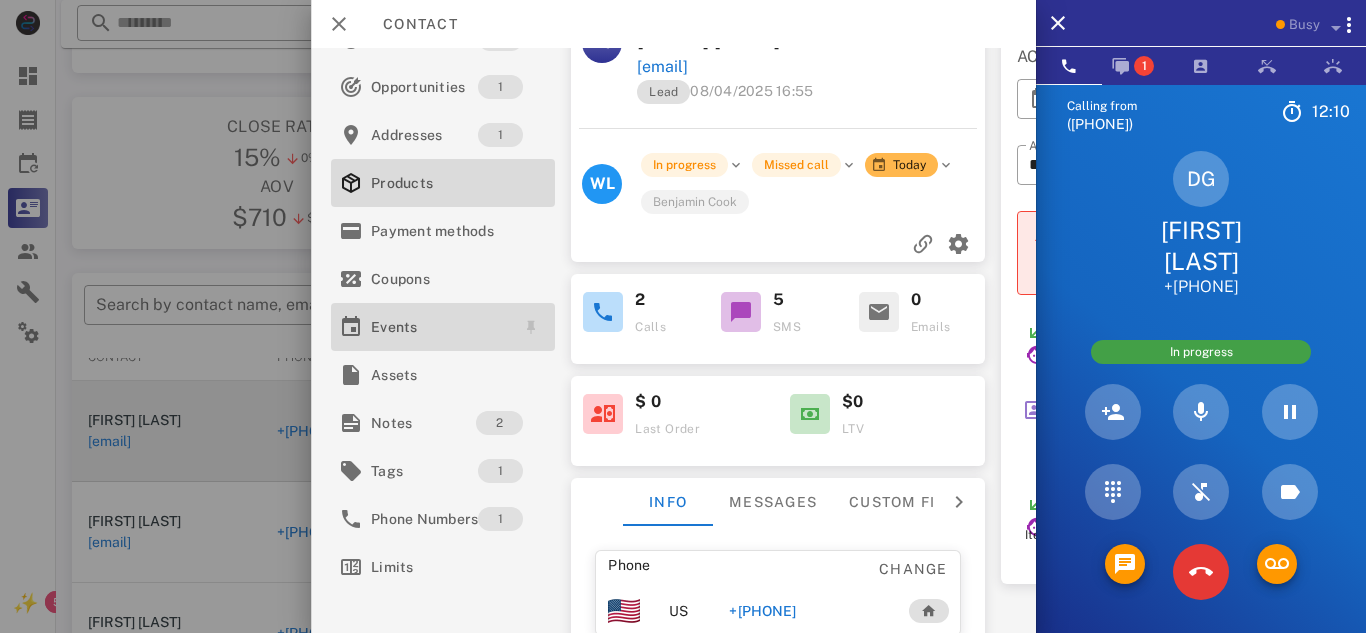 click on "Events" at bounding box center [439, 327] 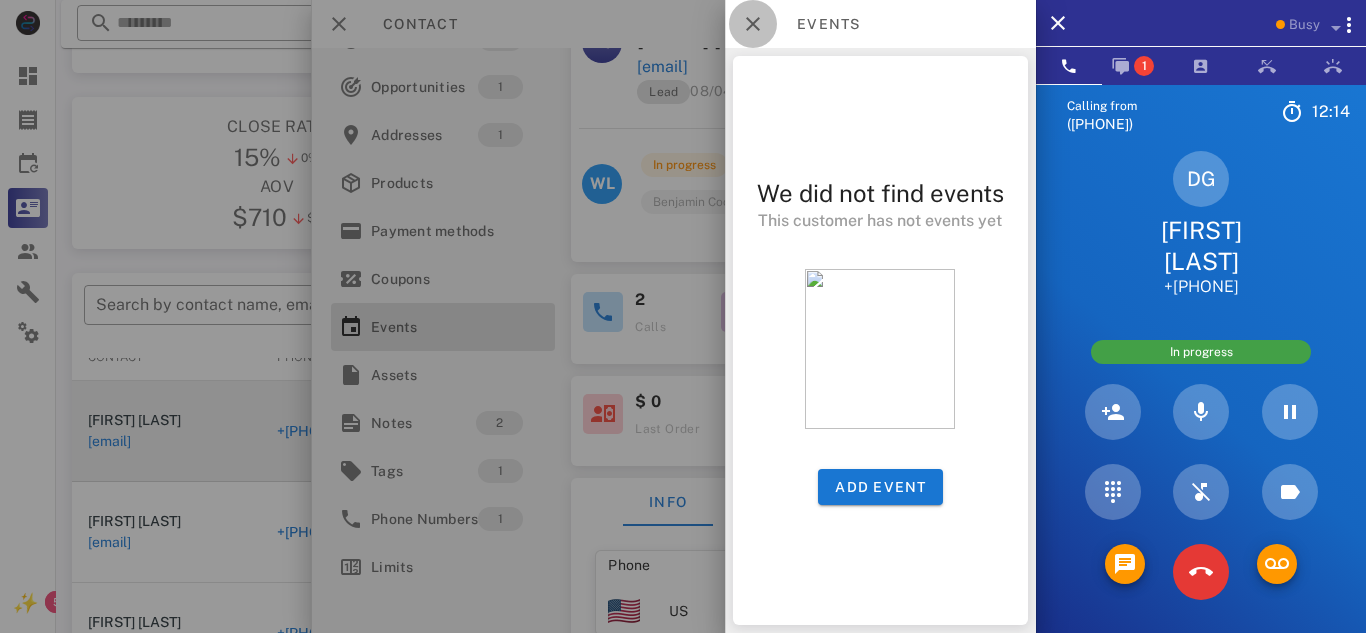 click at bounding box center [753, 24] 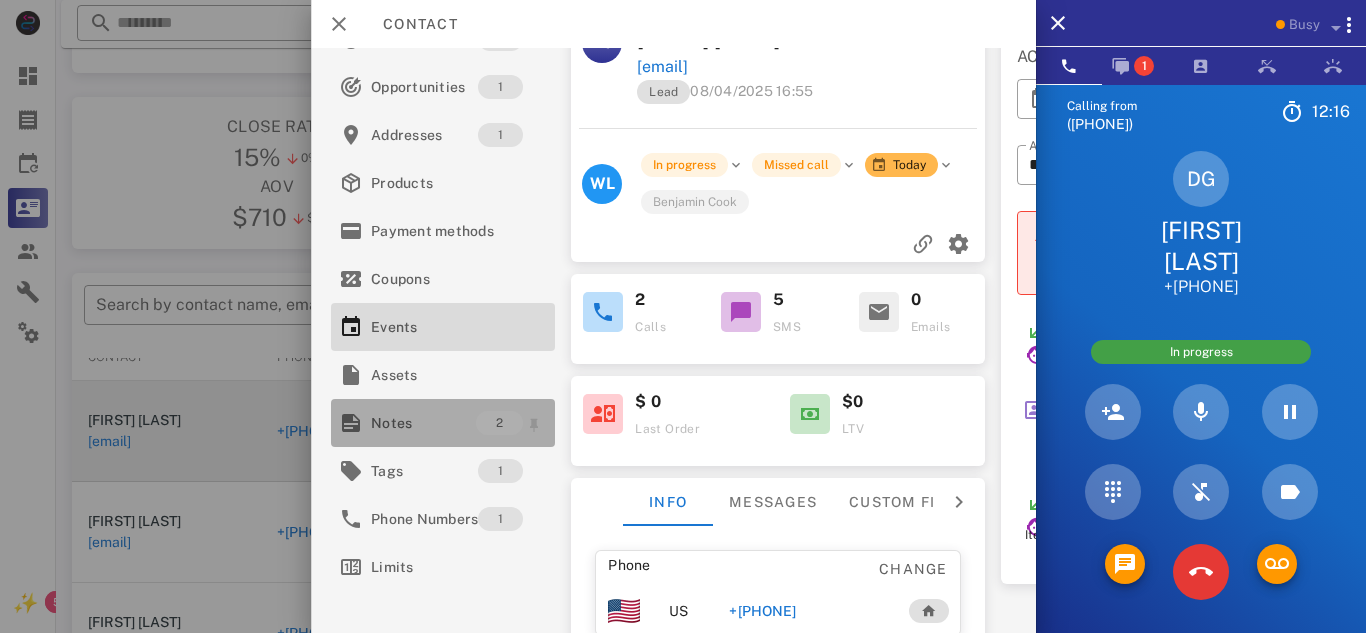 click on "Notes" at bounding box center (423, 423) 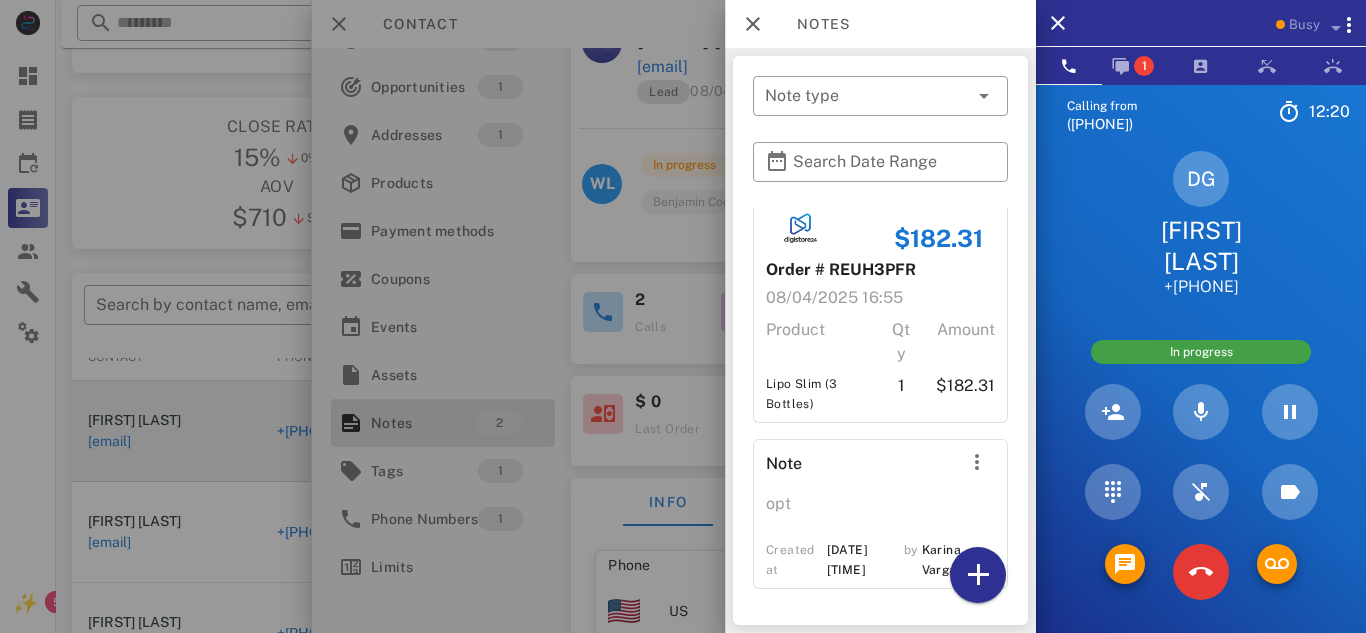 scroll, scrollTop: 8, scrollLeft: 0, axis: vertical 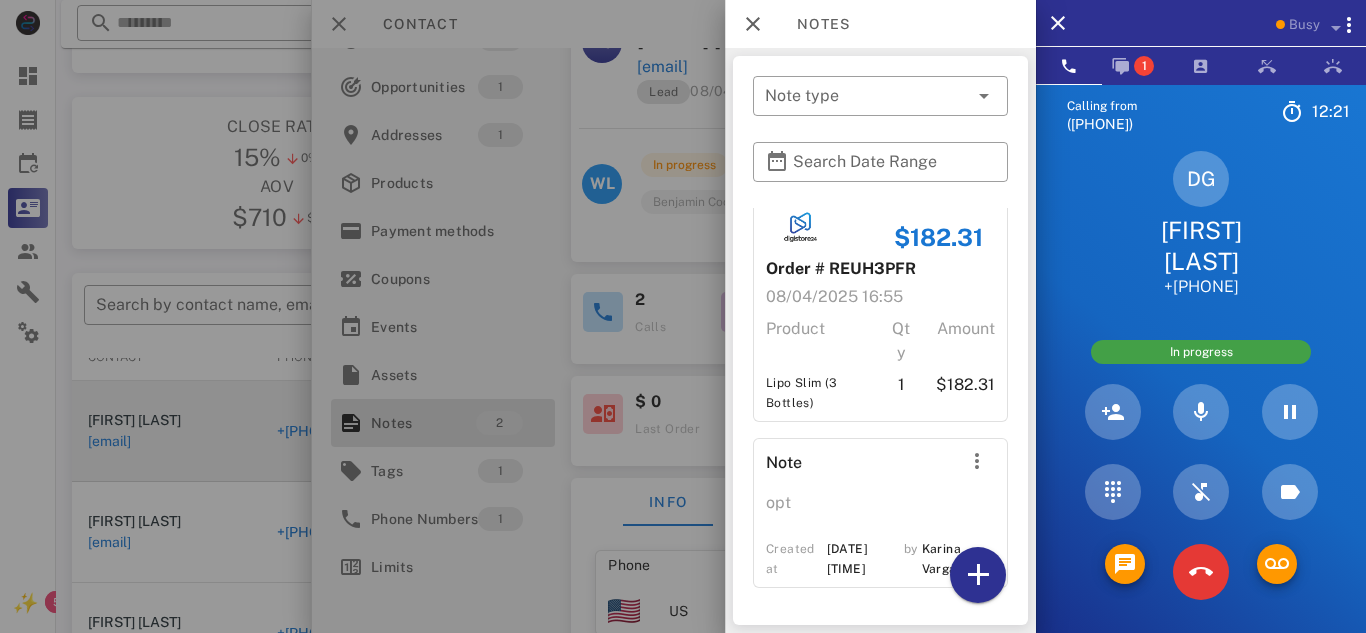 click at bounding box center [683, 316] 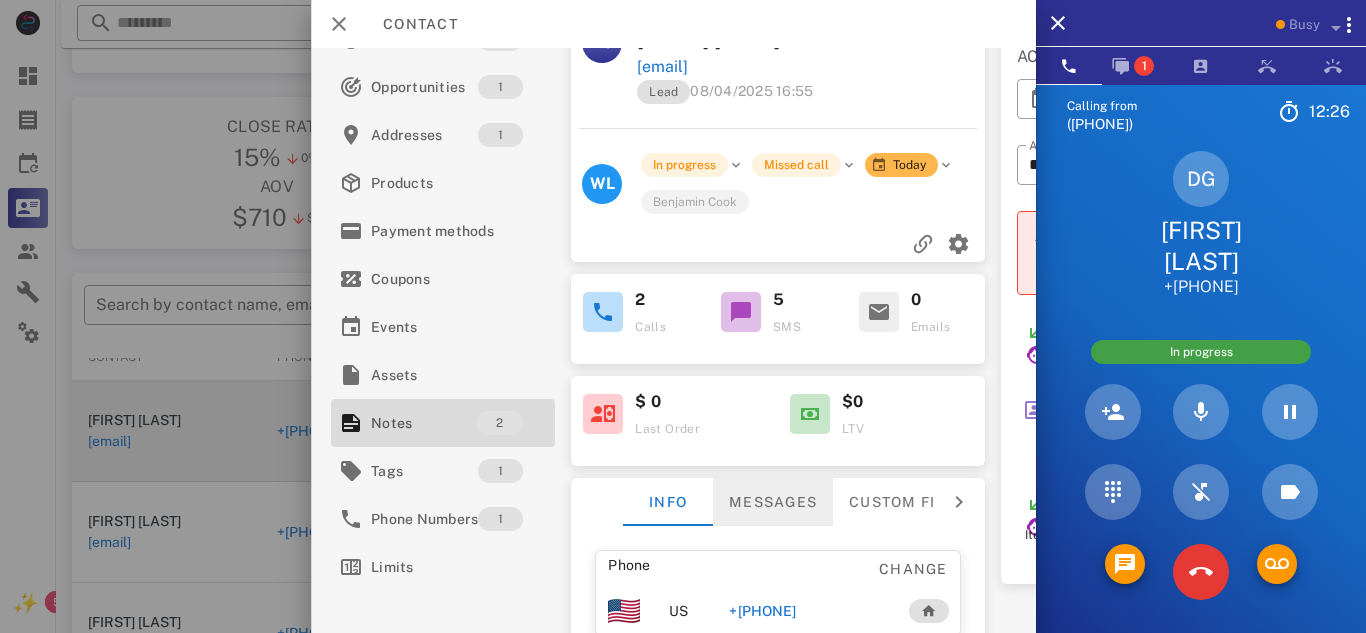 click on "Messages" at bounding box center (773, 502) 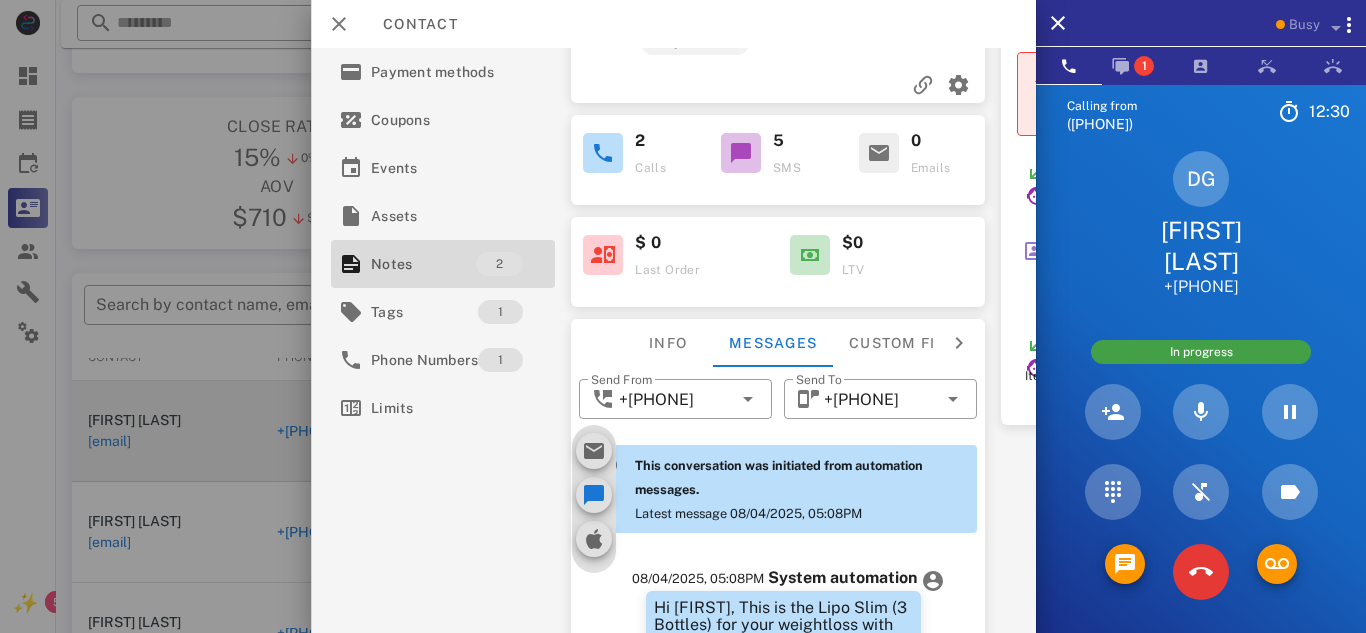 scroll, scrollTop: 346, scrollLeft: 0, axis: vertical 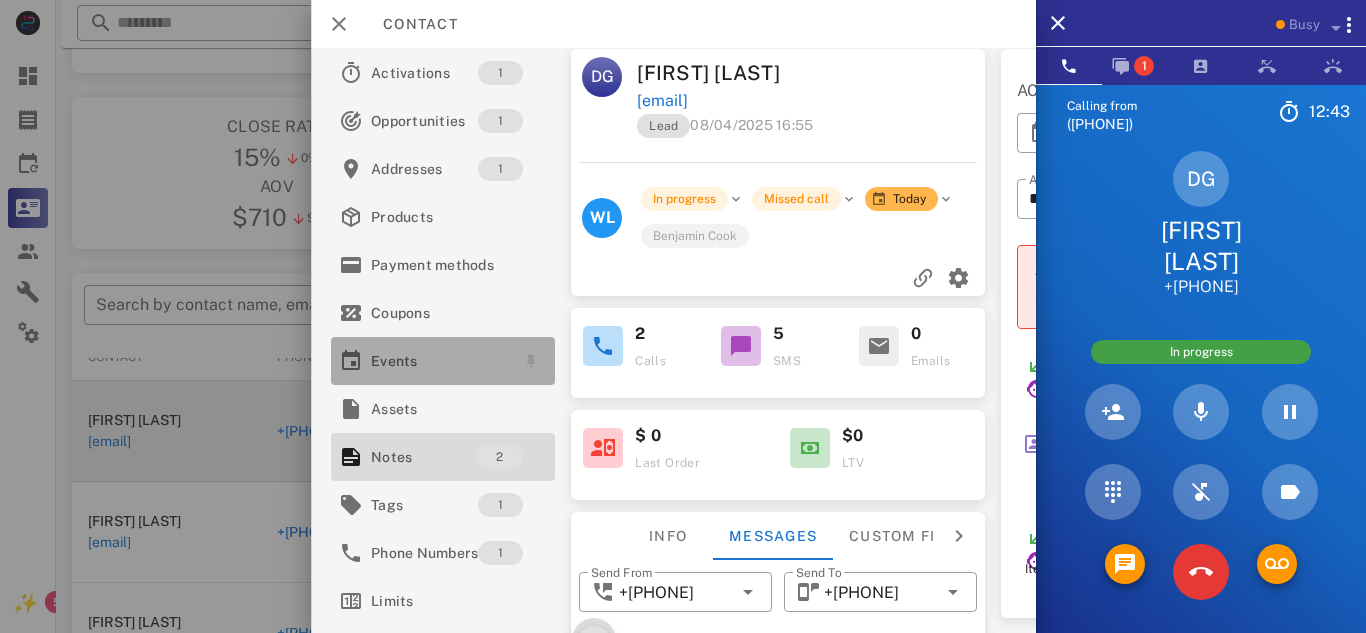 click on "Events" at bounding box center [439, 361] 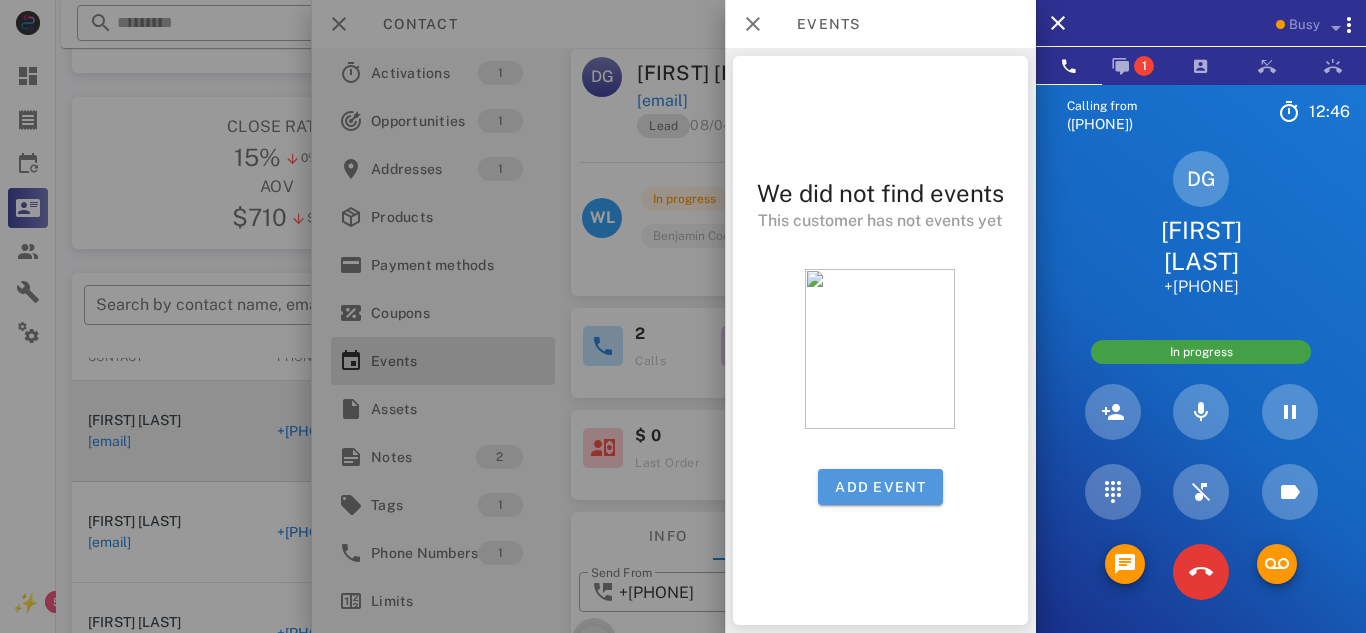 click on "Add event" at bounding box center (880, 487) 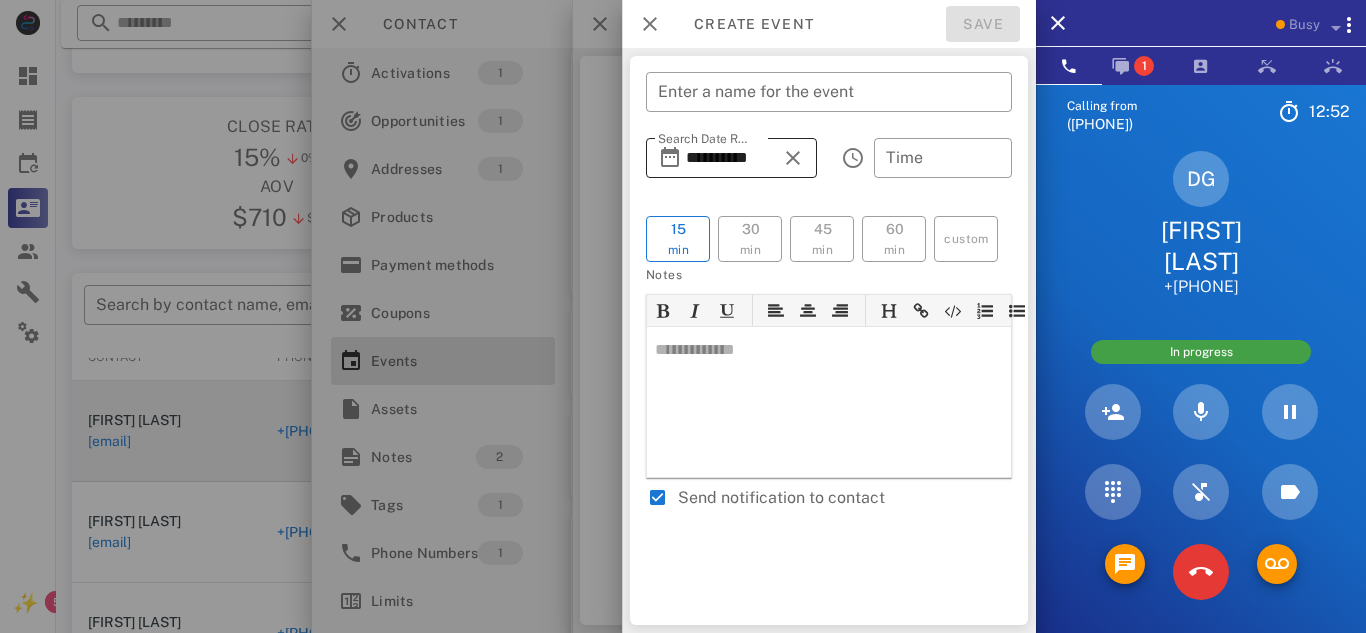 click on "**********" at bounding box center [731, 158] 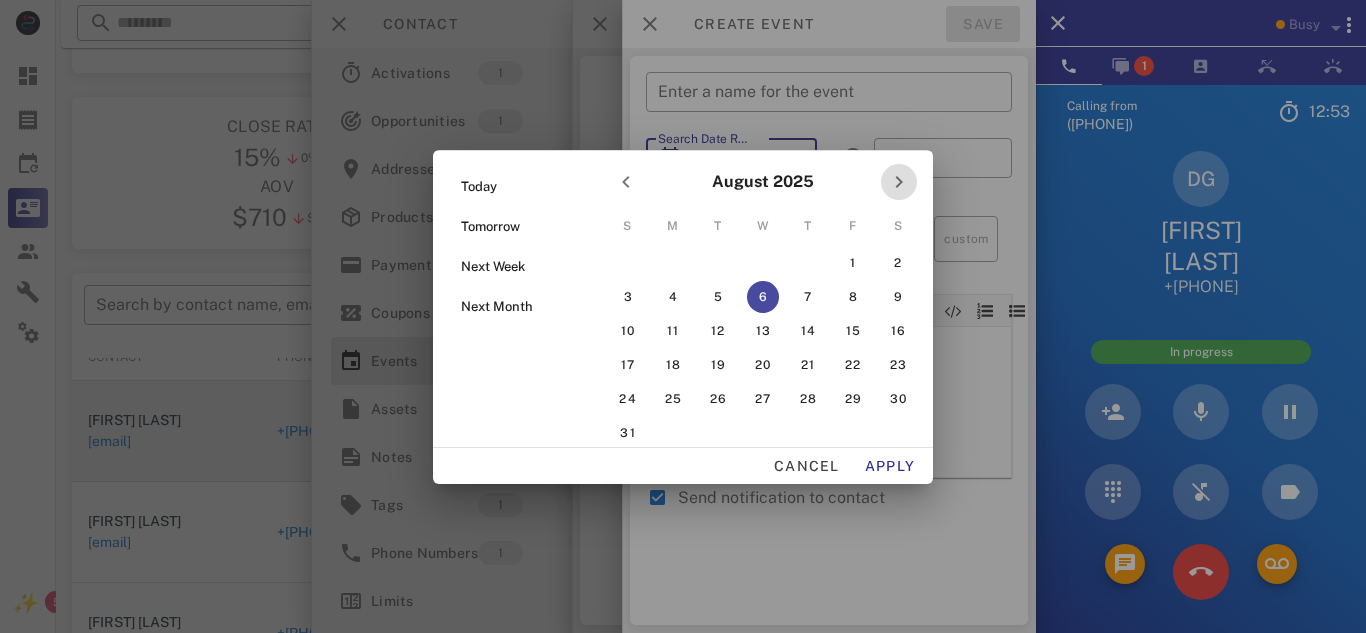click at bounding box center [899, 182] 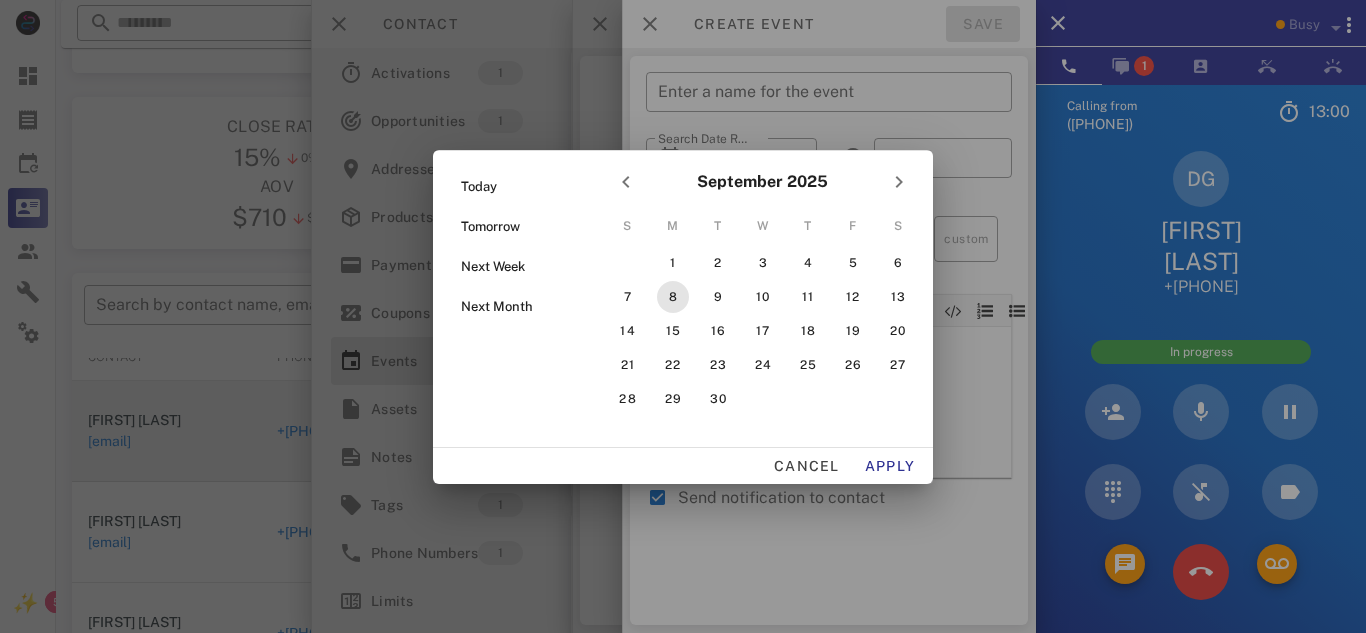click on "8" at bounding box center [672, 297] 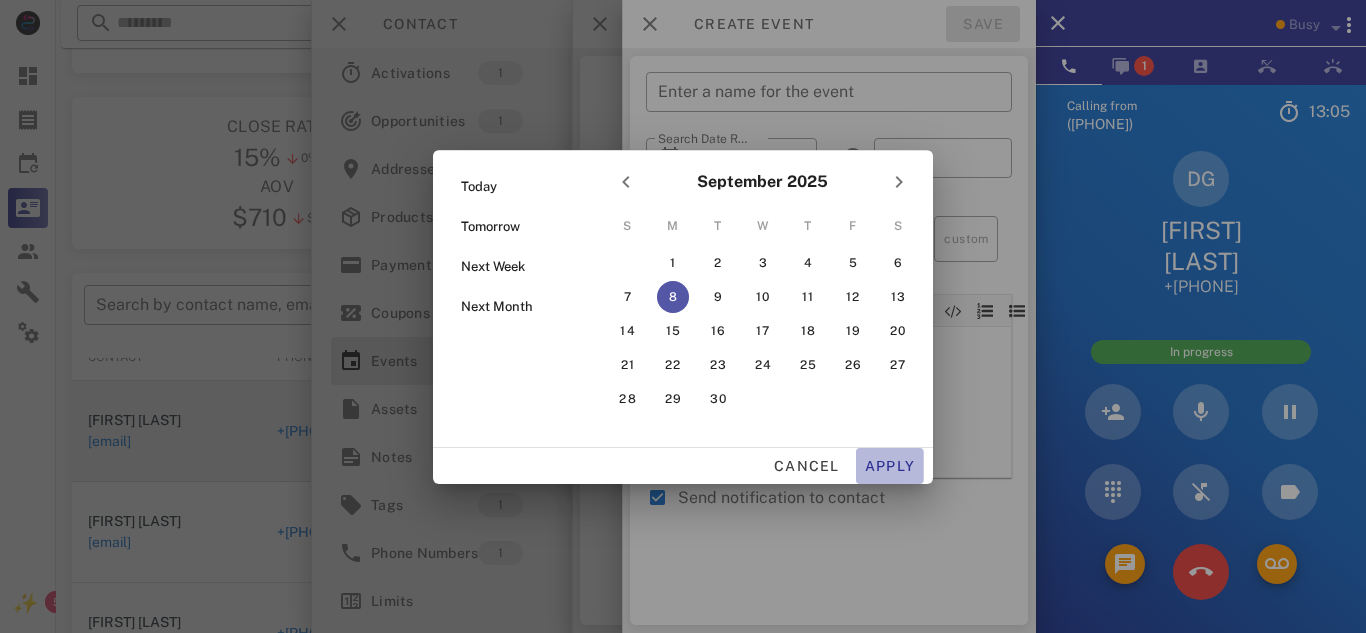 click on "Apply" at bounding box center (890, 466) 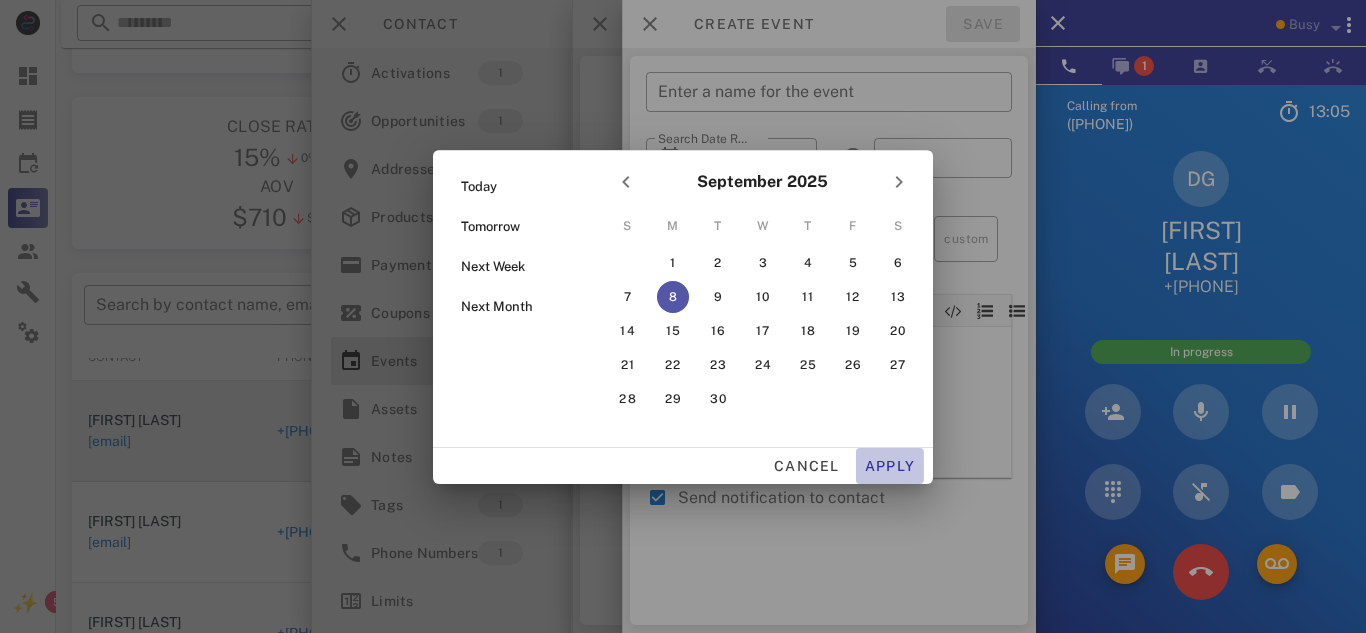 type on "**********" 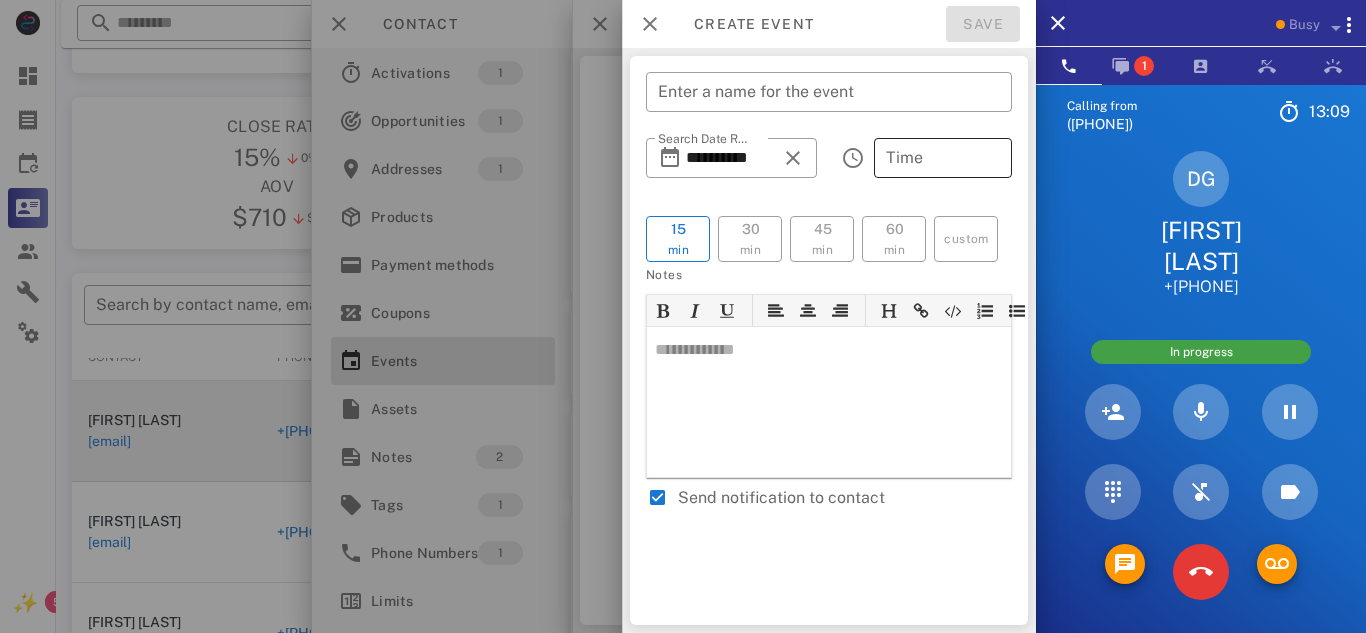 click on "Time" at bounding box center [943, 158] 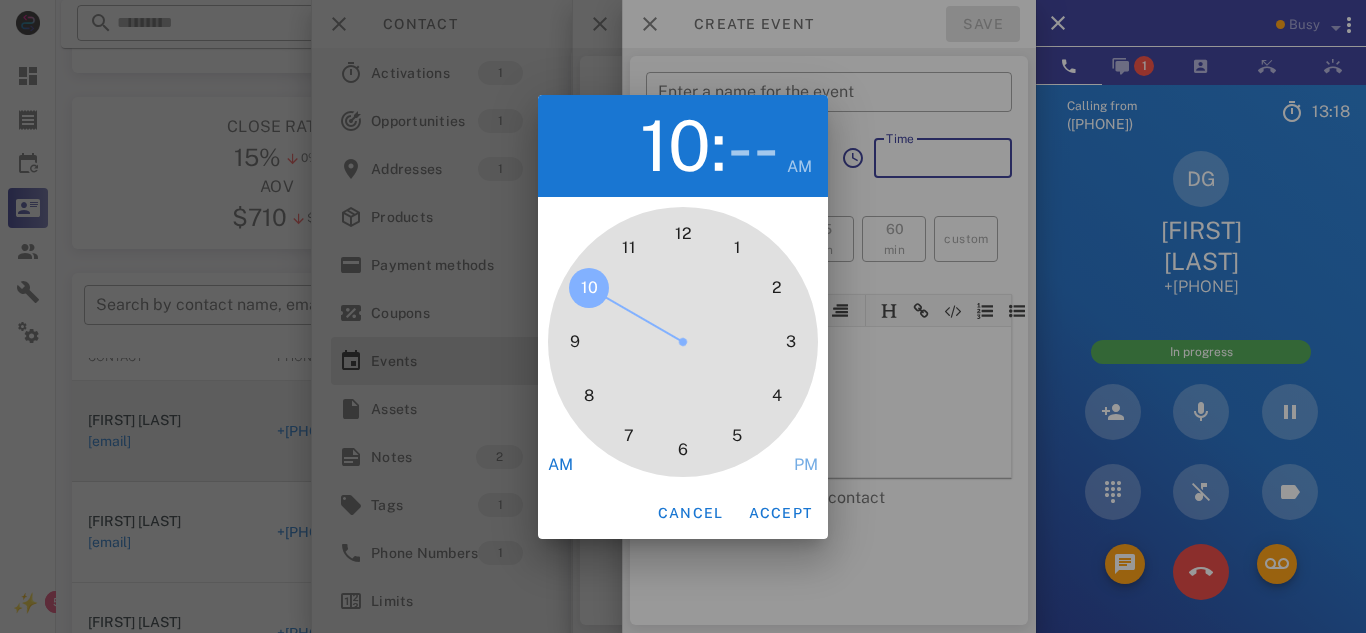 click on "10" at bounding box center (589, 288) 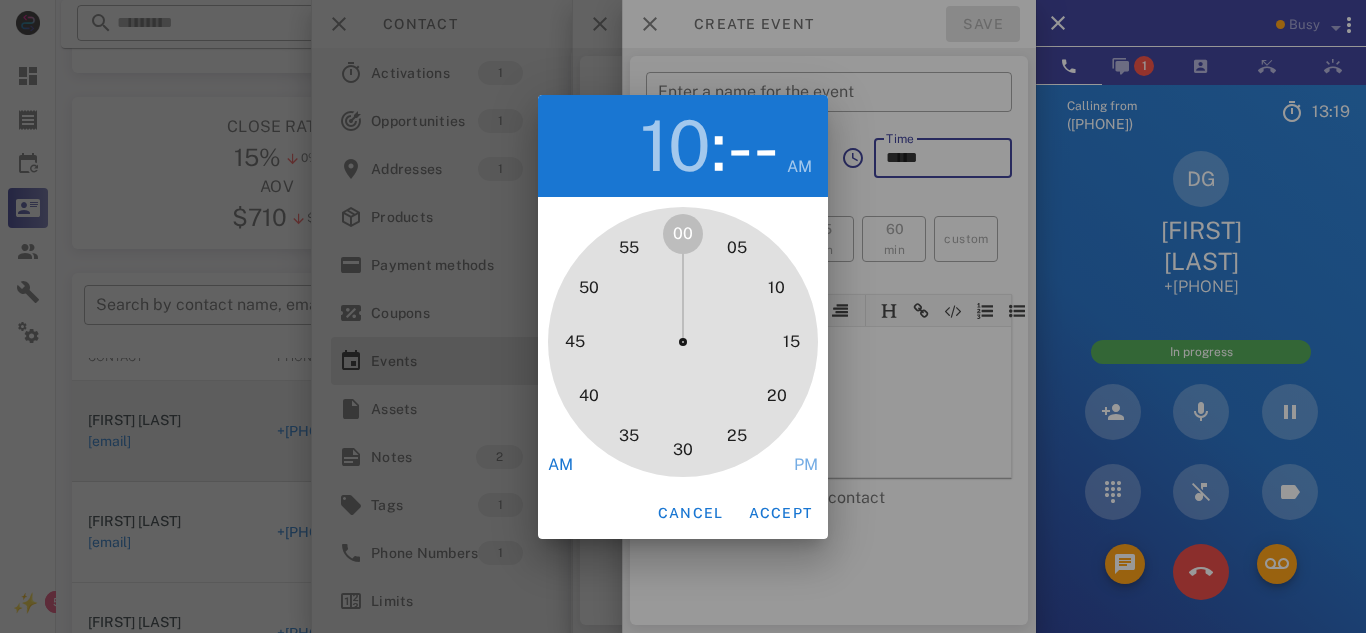 click on "00" at bounding box center [683, 234] 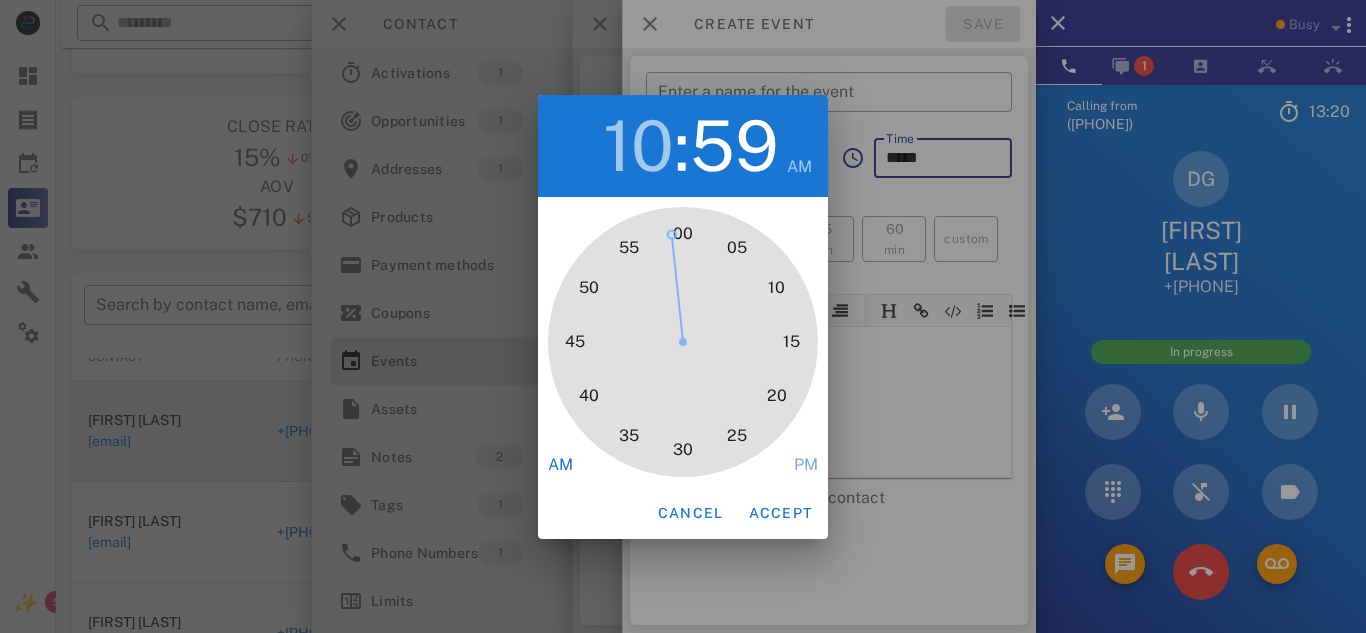 type on "*****" 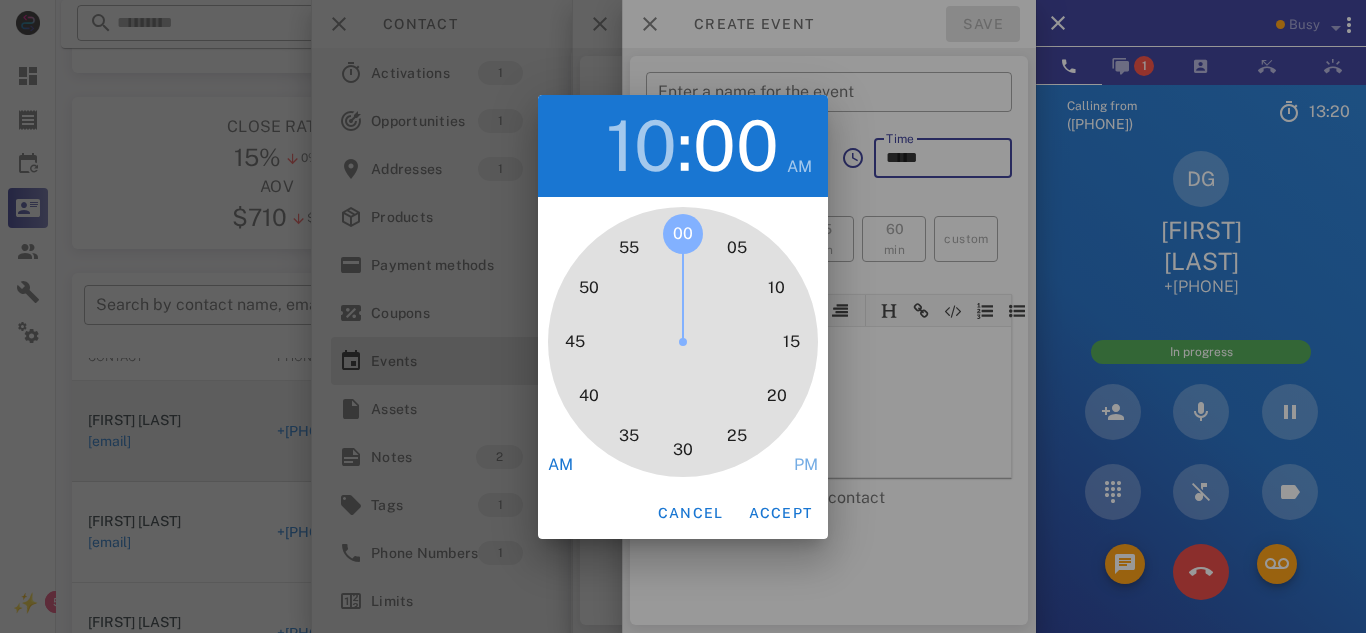 click on "00" at bounding box center [683, 234] 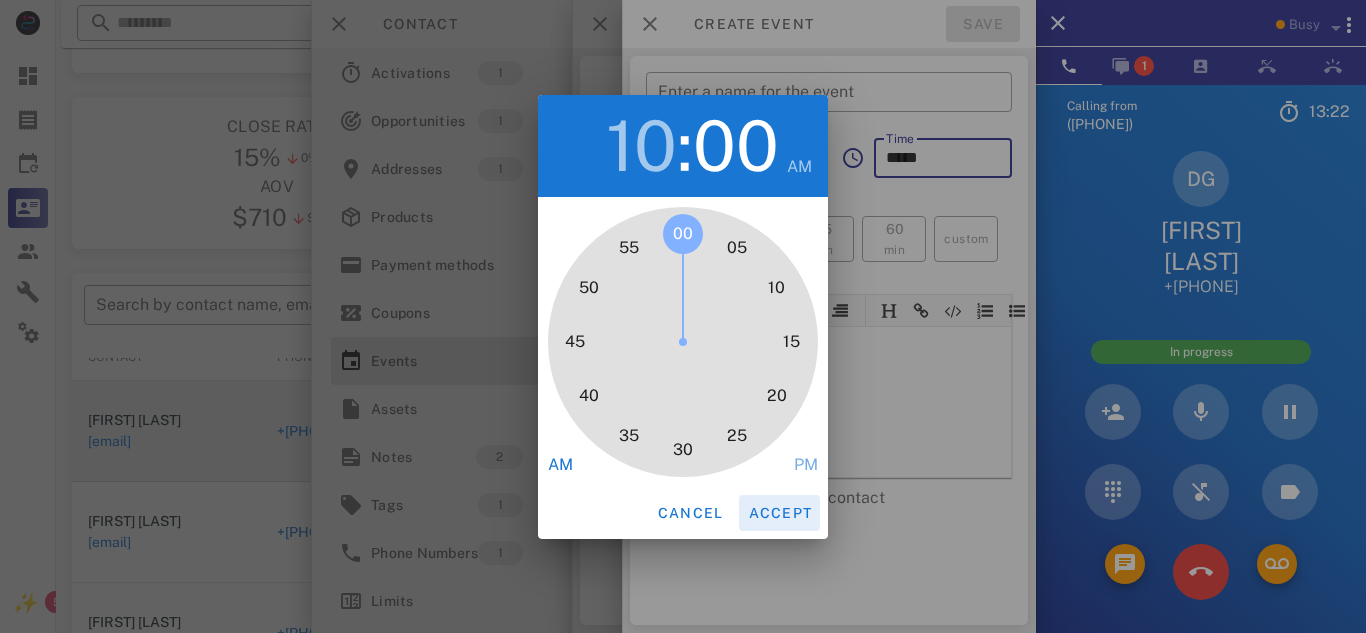 click on "Accept" at bounding box center [779, 513] 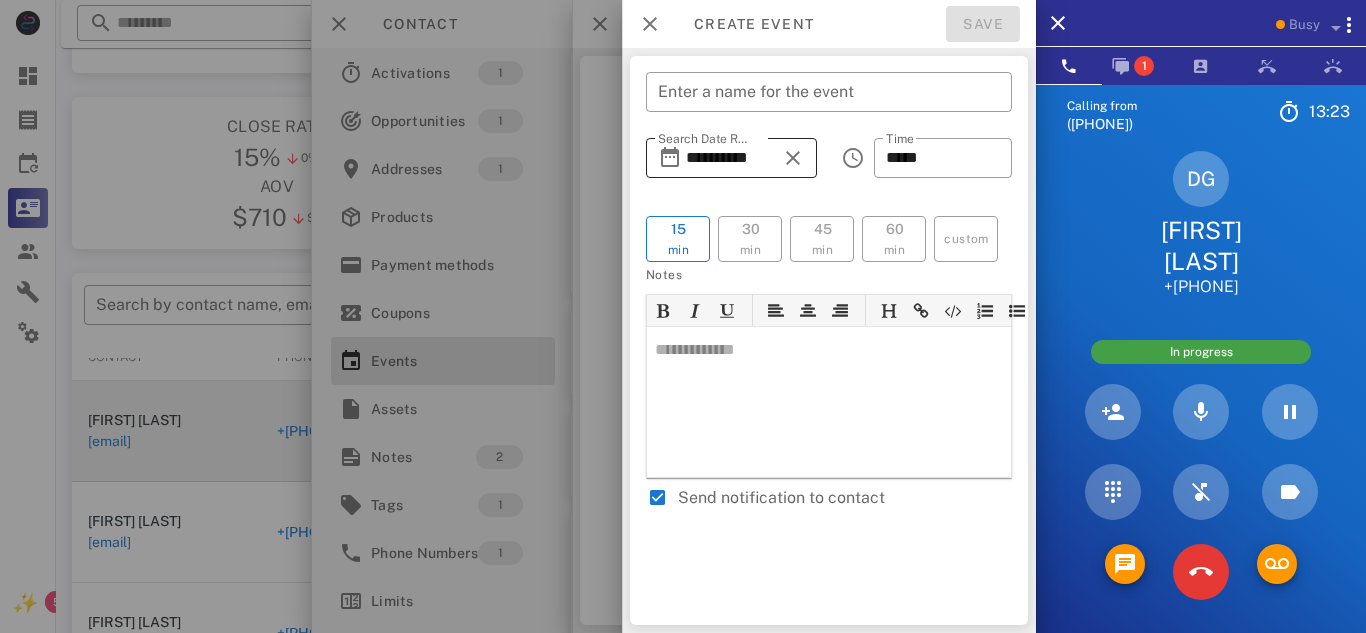 click on "**********" at bounding box center (731, 158) 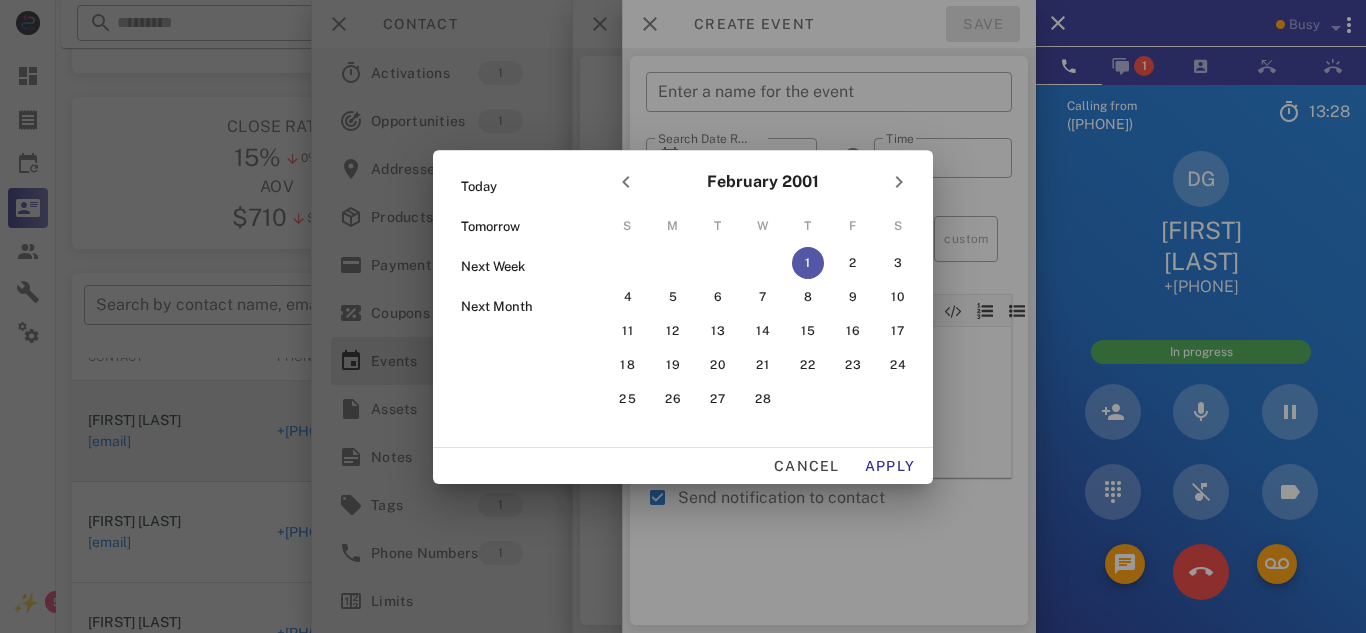 click at bounding box center (683, 316) 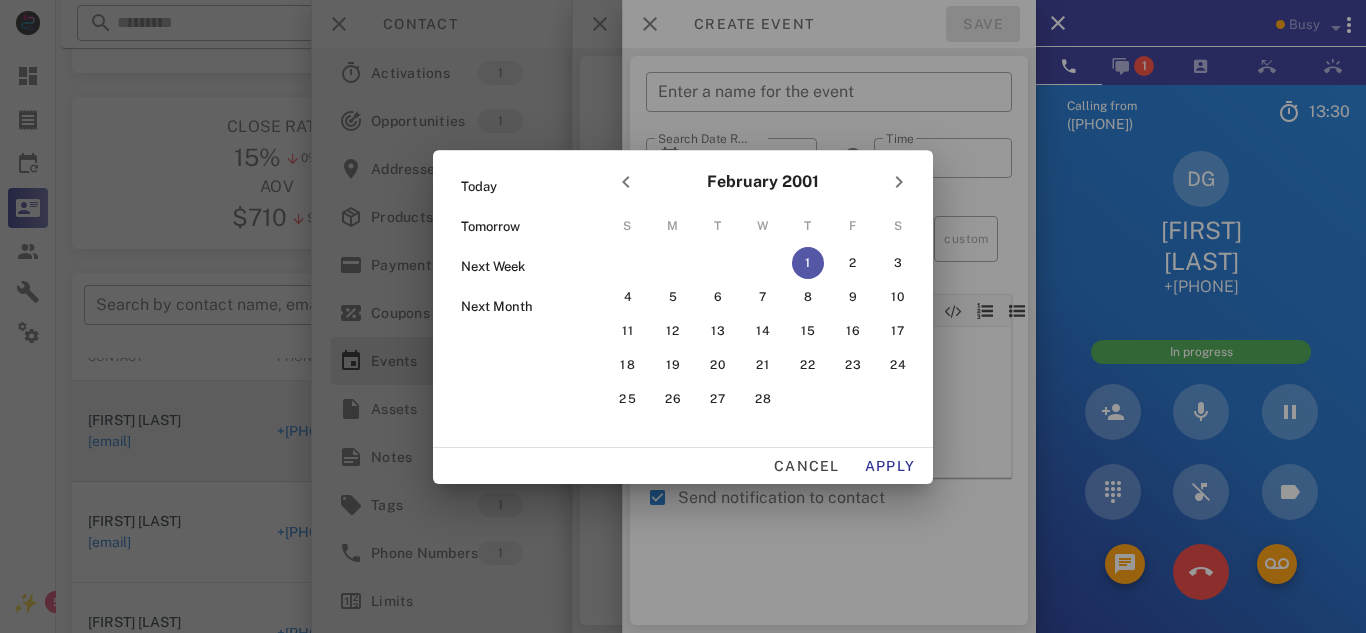 click at bounding box center [683, 316] 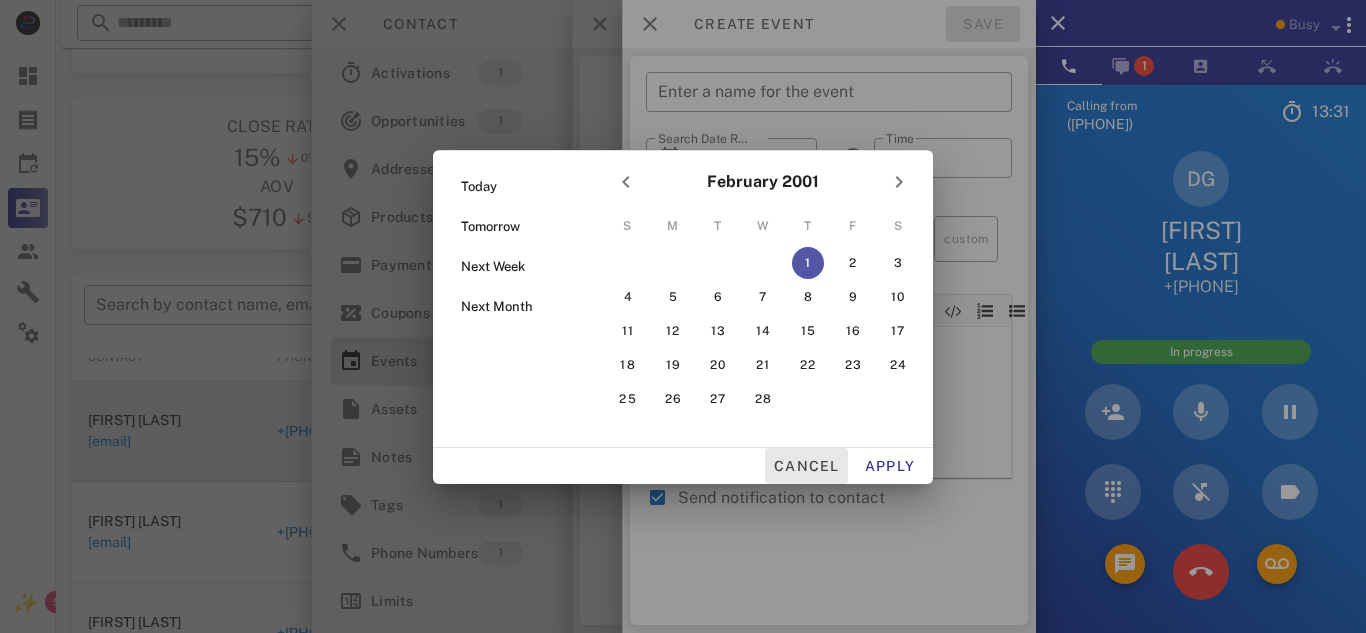 click on "Cancel" at bounding box center (806, 466) 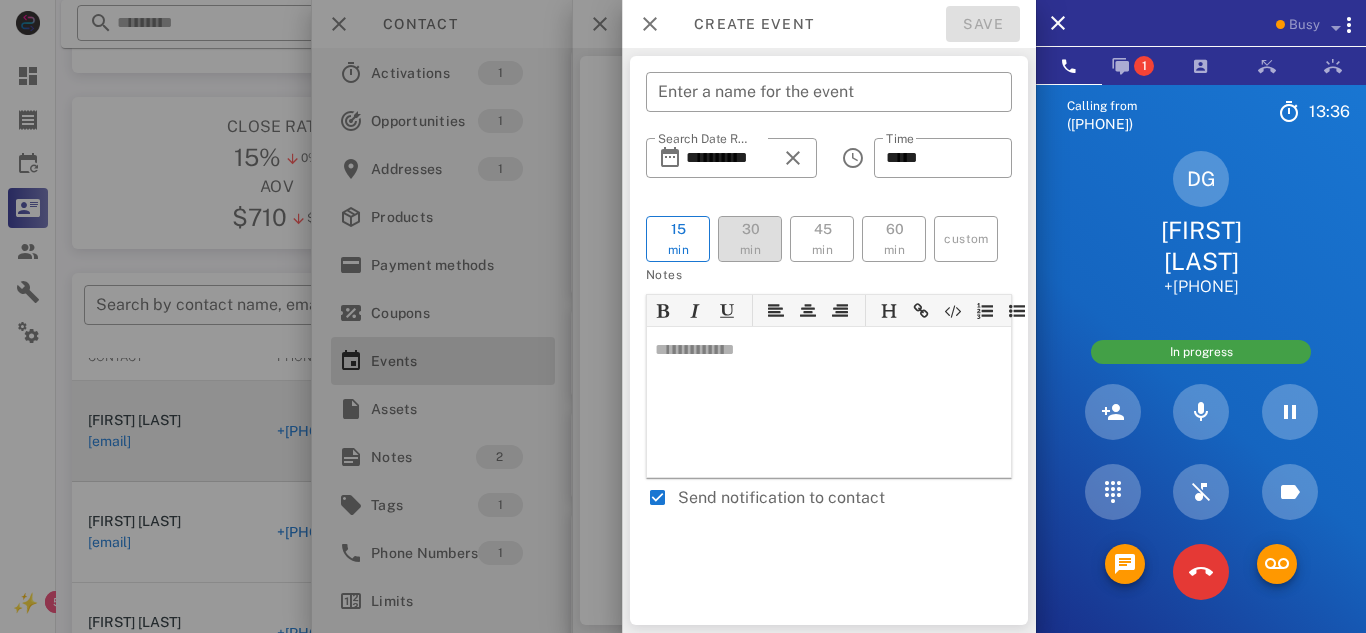 click on "30   min" at bounding box center (750, 239) 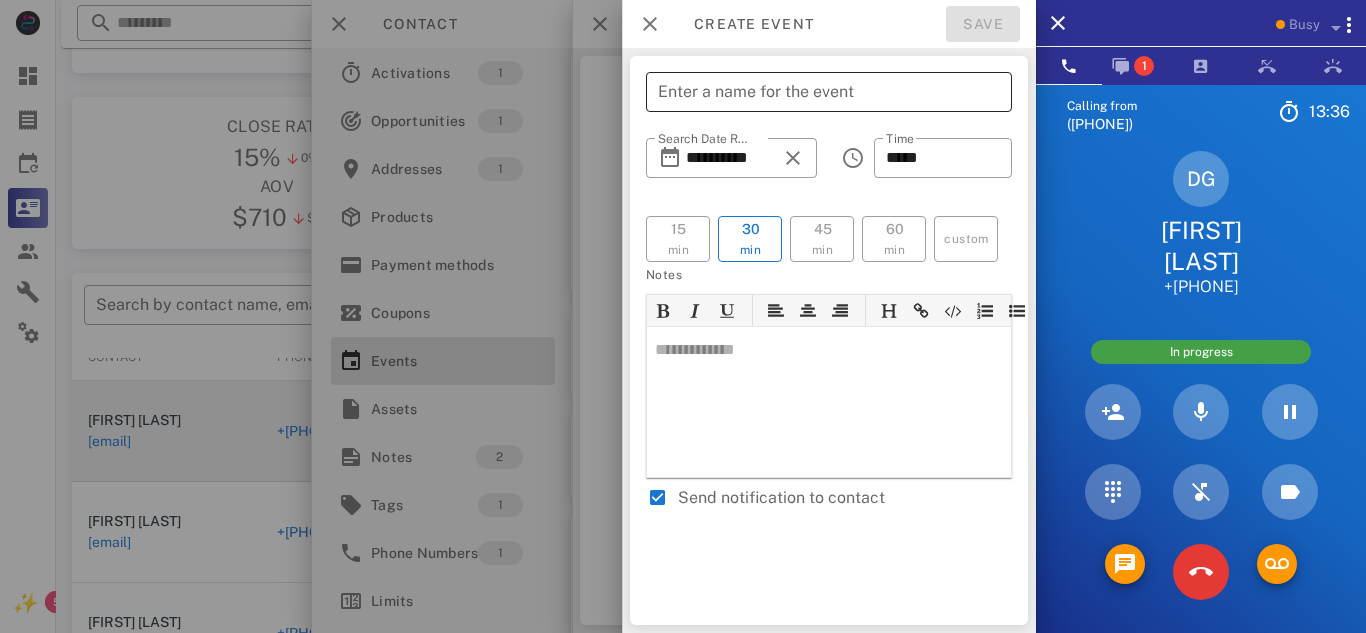 click on "Enter a name for the event" at bounding box center [829, 92] 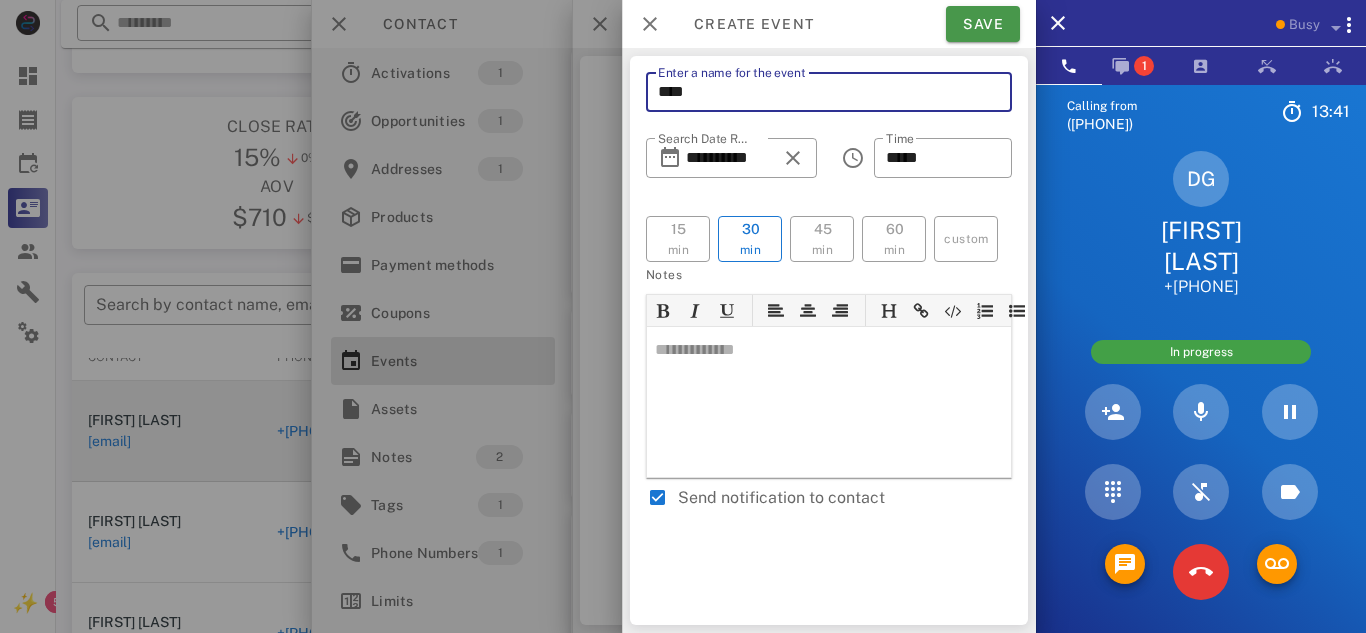 type on "****" 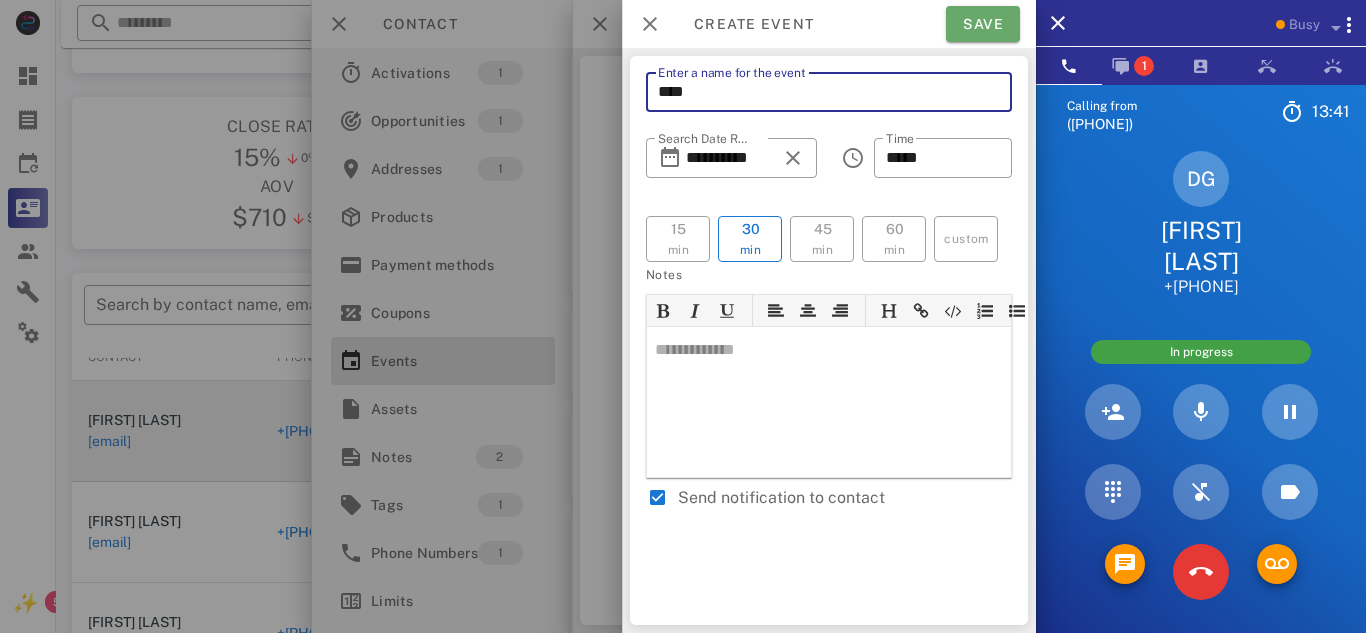 click on "Save" at bounding box center (983, 24) 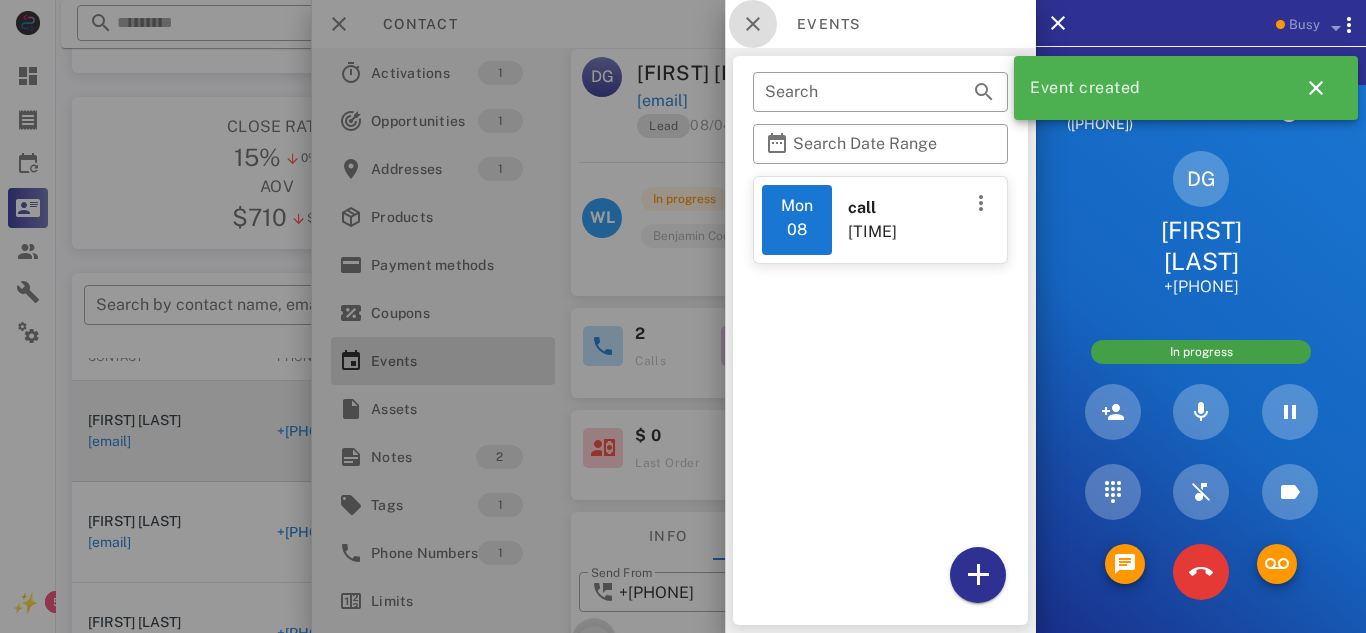 click at bounding box center [753, 24] 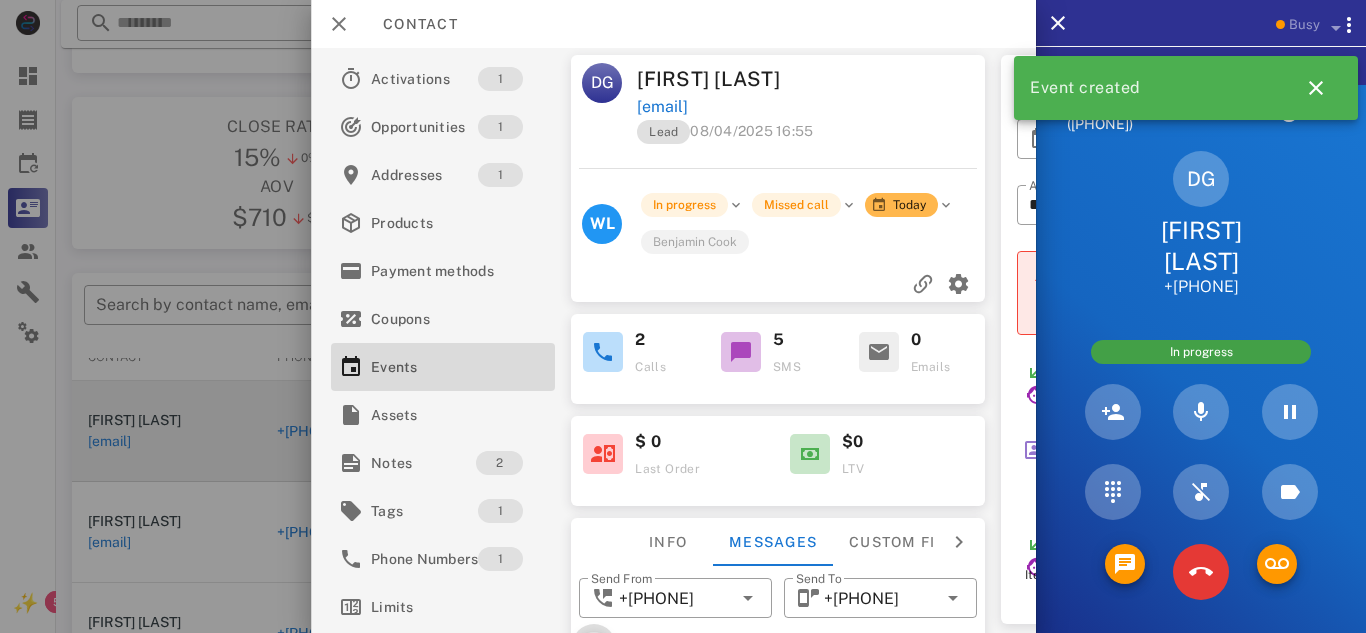 scroll, scrollTop: 0, scrollLeft: 0, axis: both 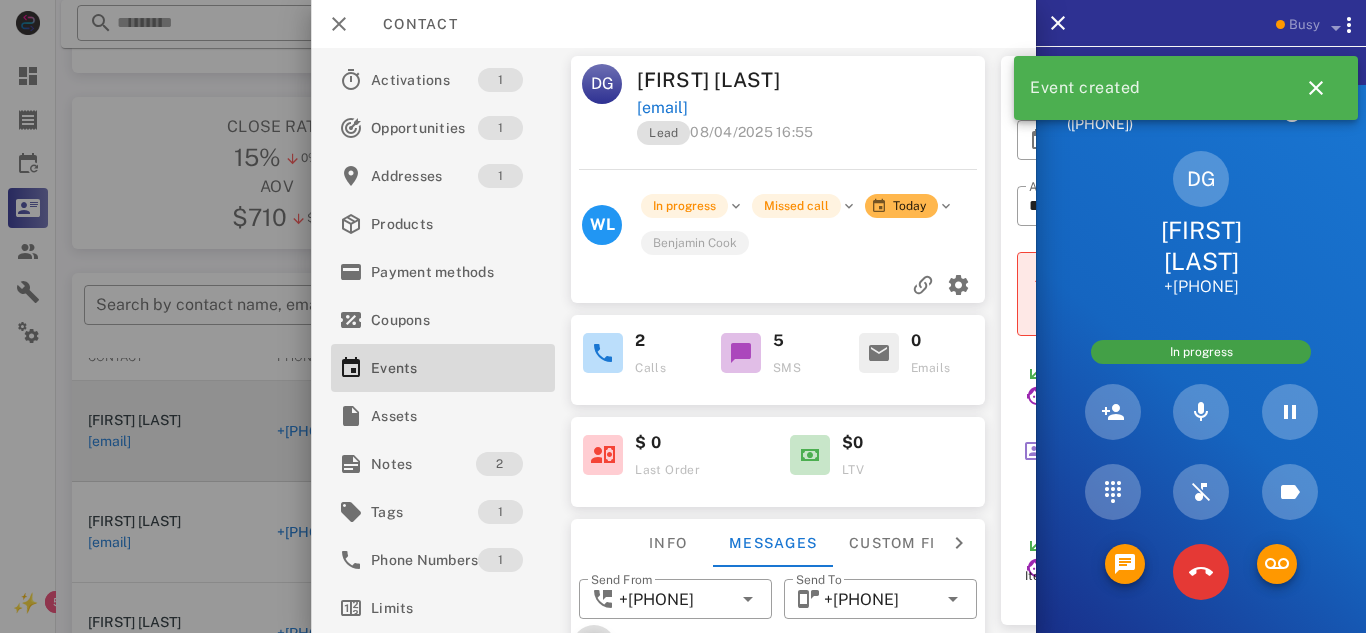 click at bounding box center (946, 206) 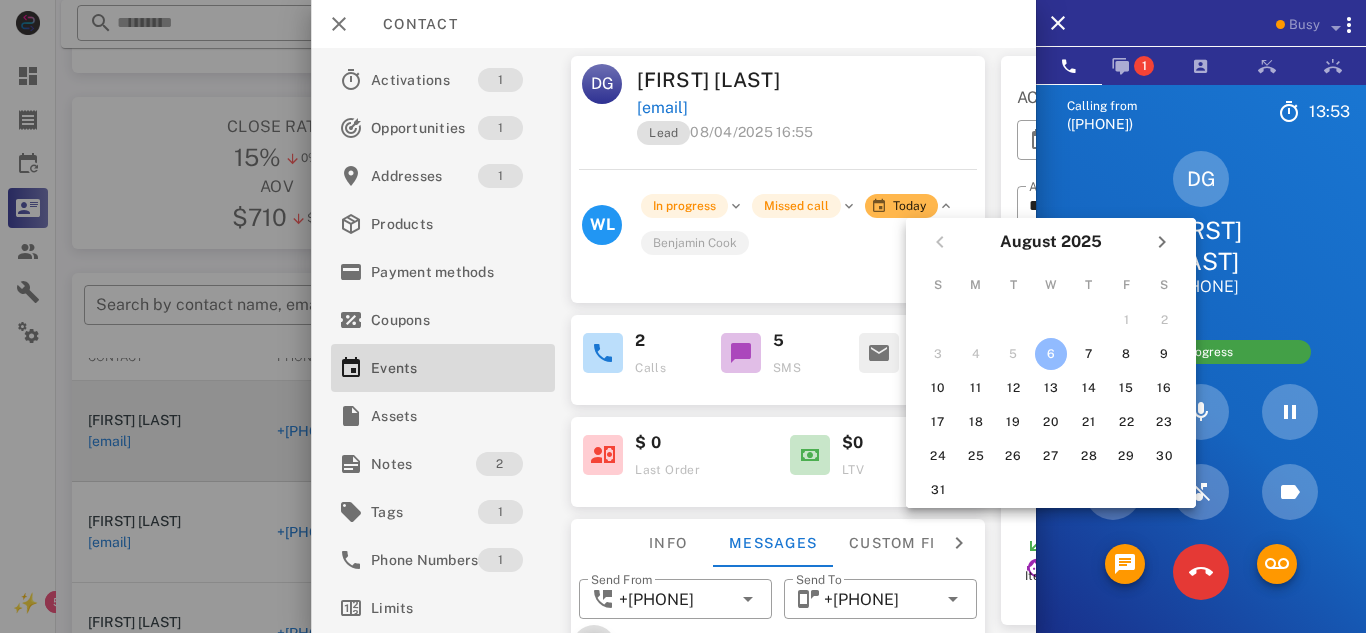 click on "Lead   [DATE] [TIME]" at bounding box center (812, 138) 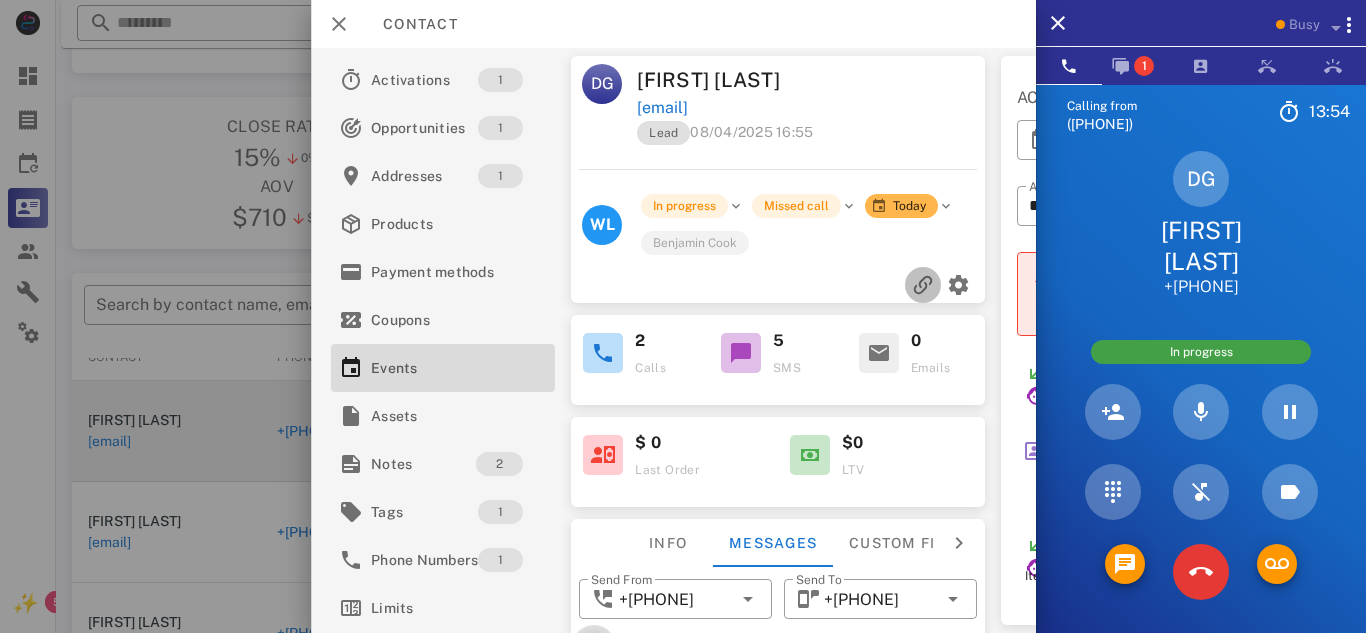 click at bounding box center [923, 285] 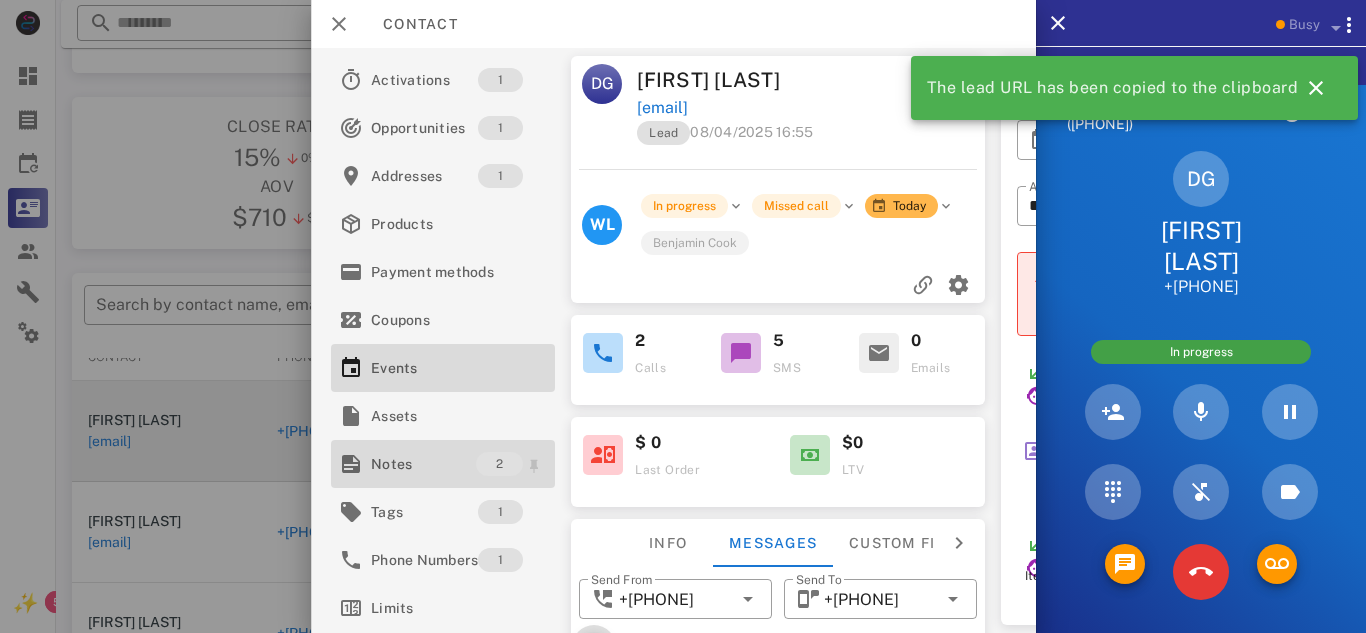 click on "Notes" at bounding box center (423, 464) 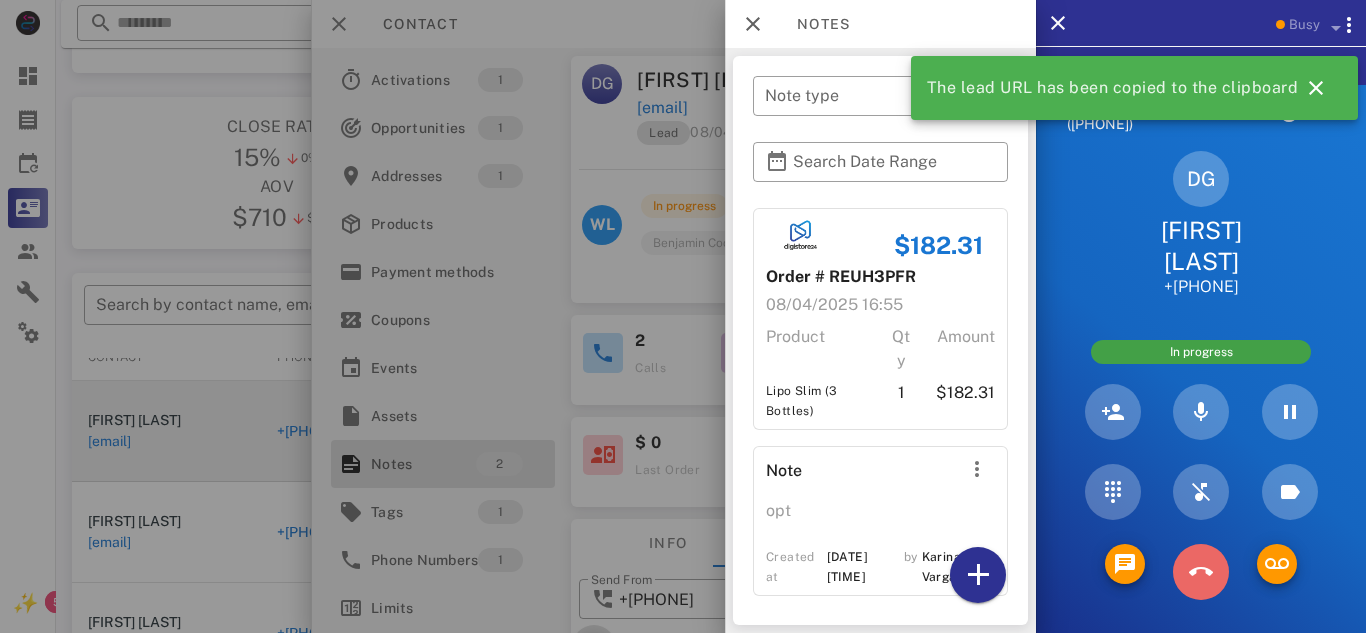 click at bounding box center (1201, 572) 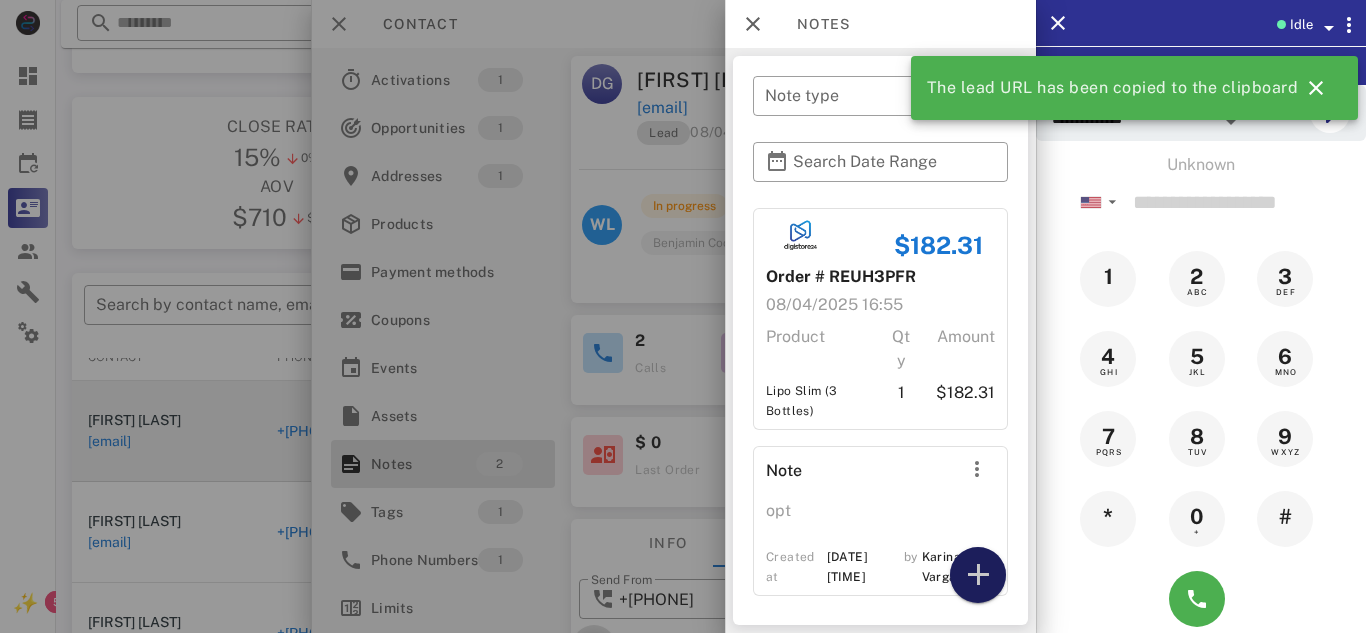 click at bounding box center [978, 575] 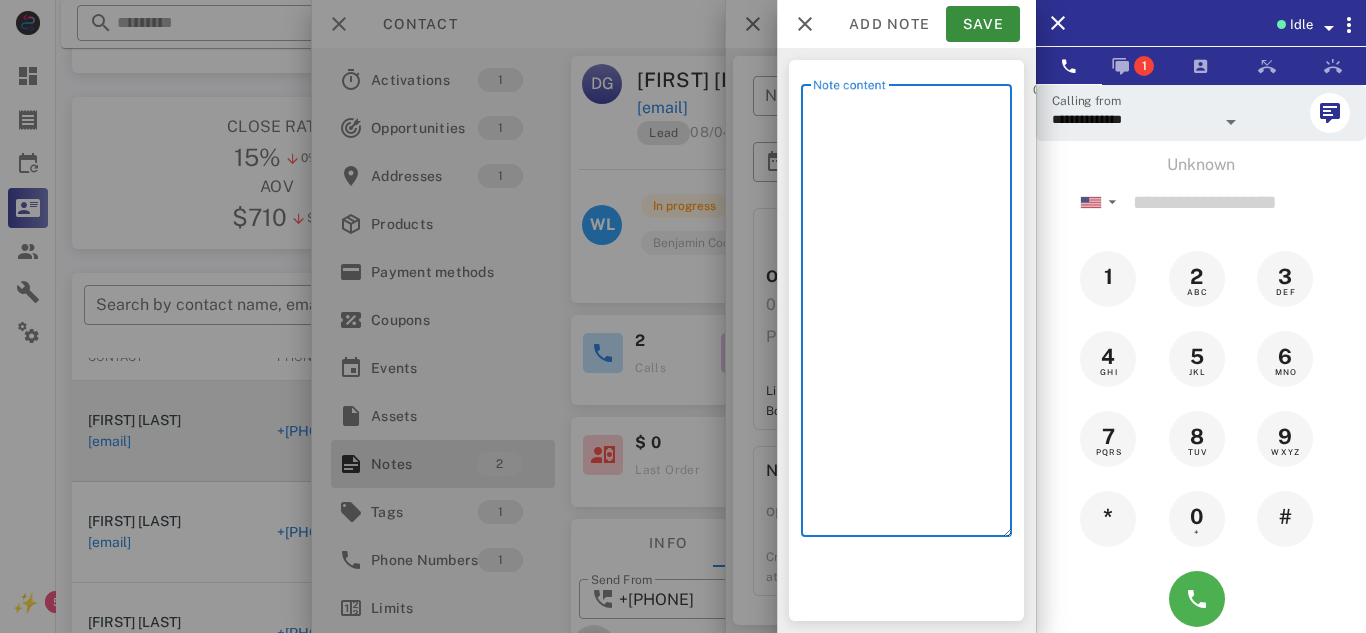 click on "Note content" at bounding box center (912, 315) 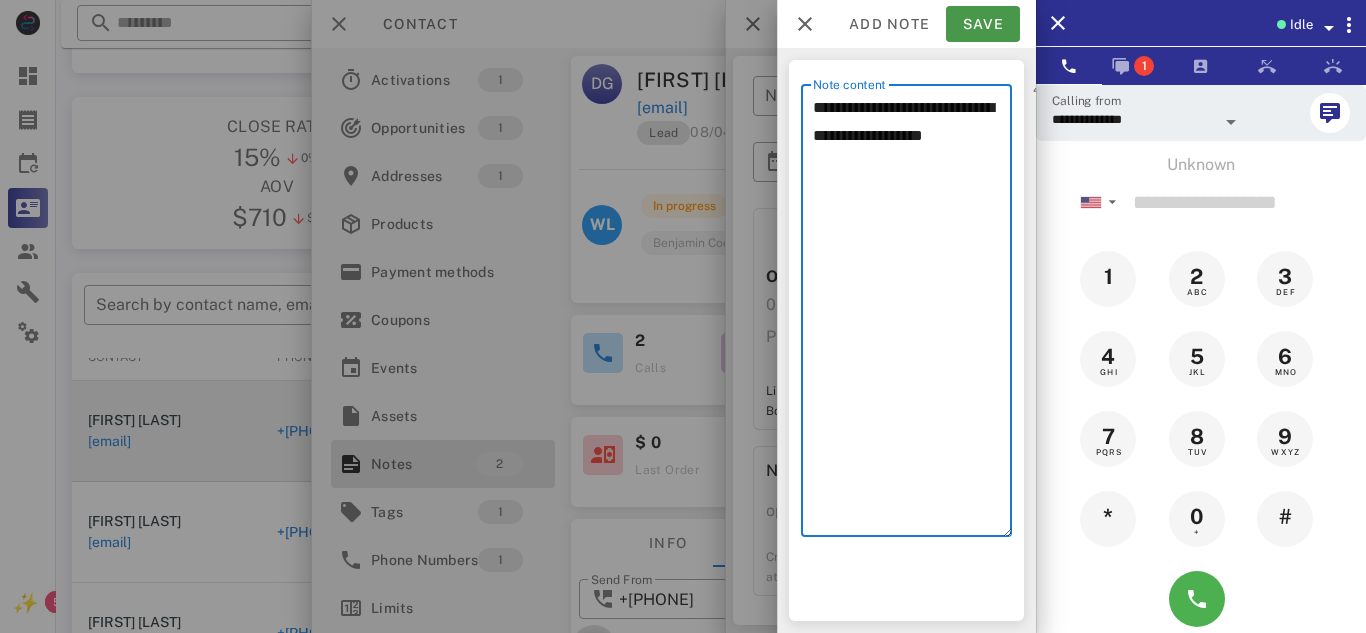 type on "**********" 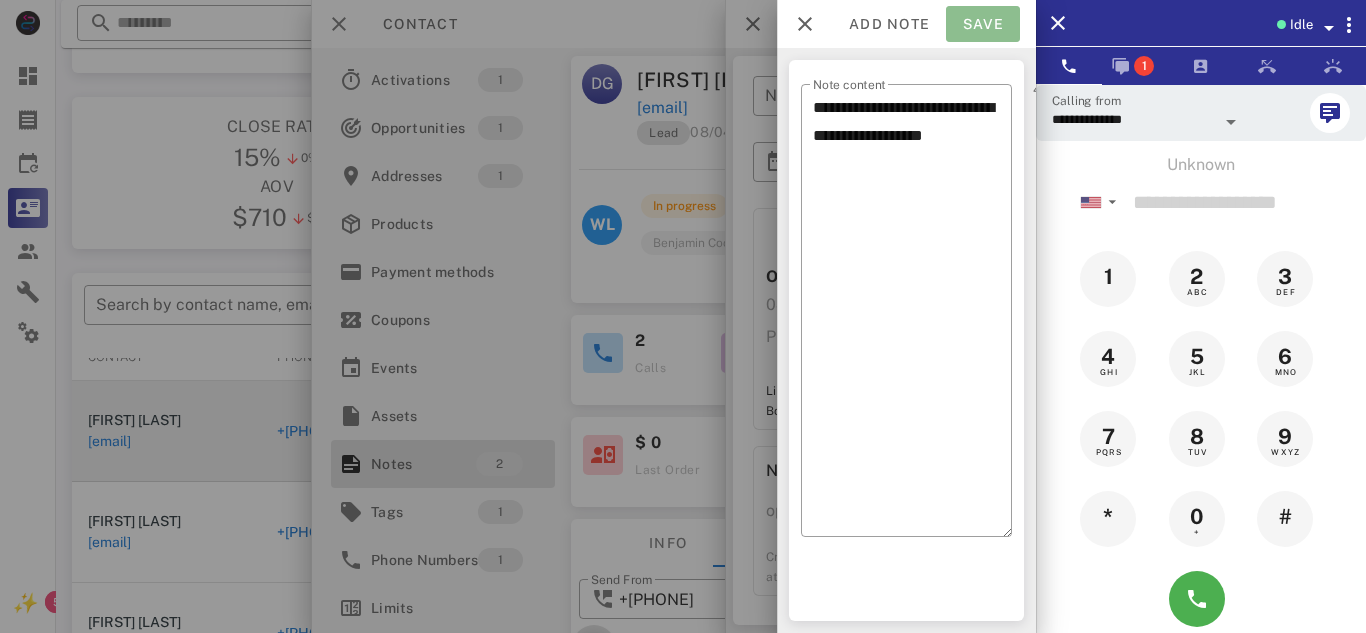 click on "Save" at bounding box center (983, 24) 